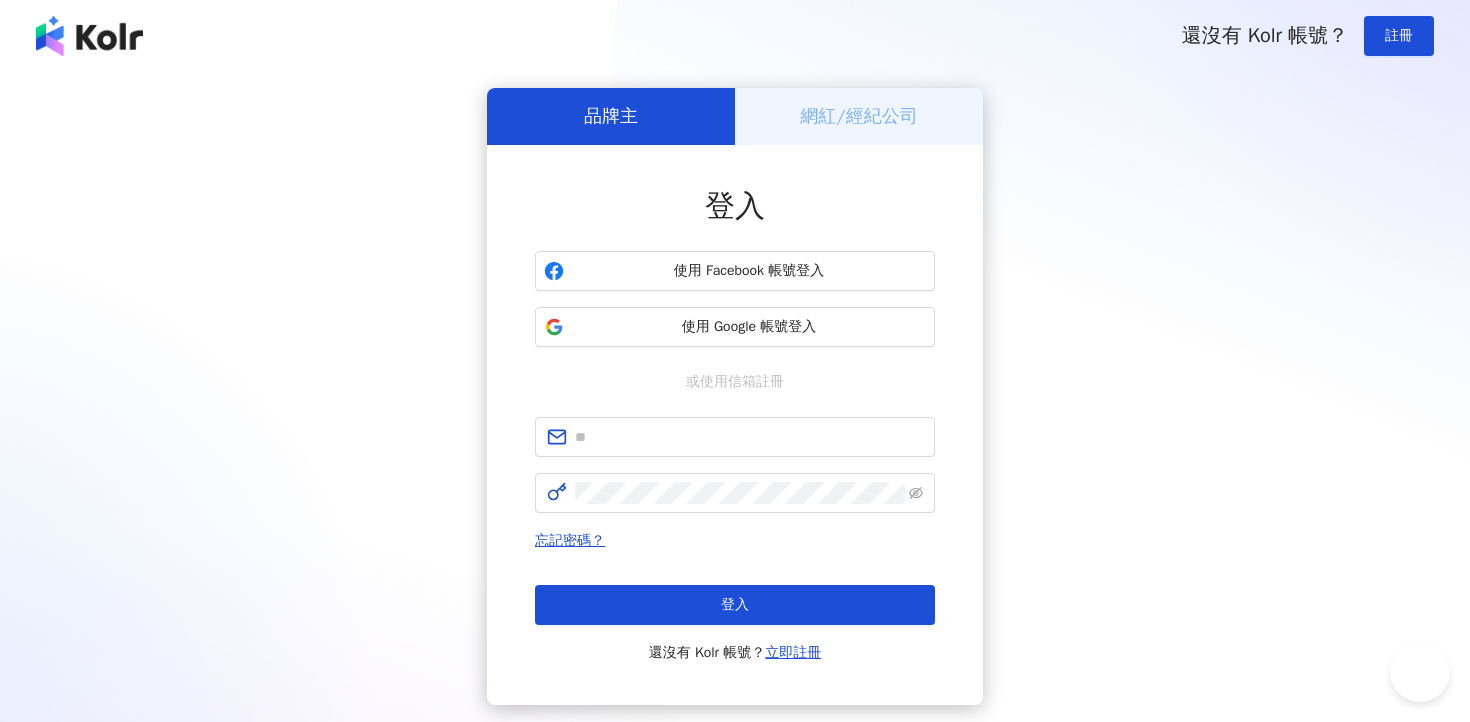 scroll, scrollTop: 0, scrollLeft: 0, axis: both 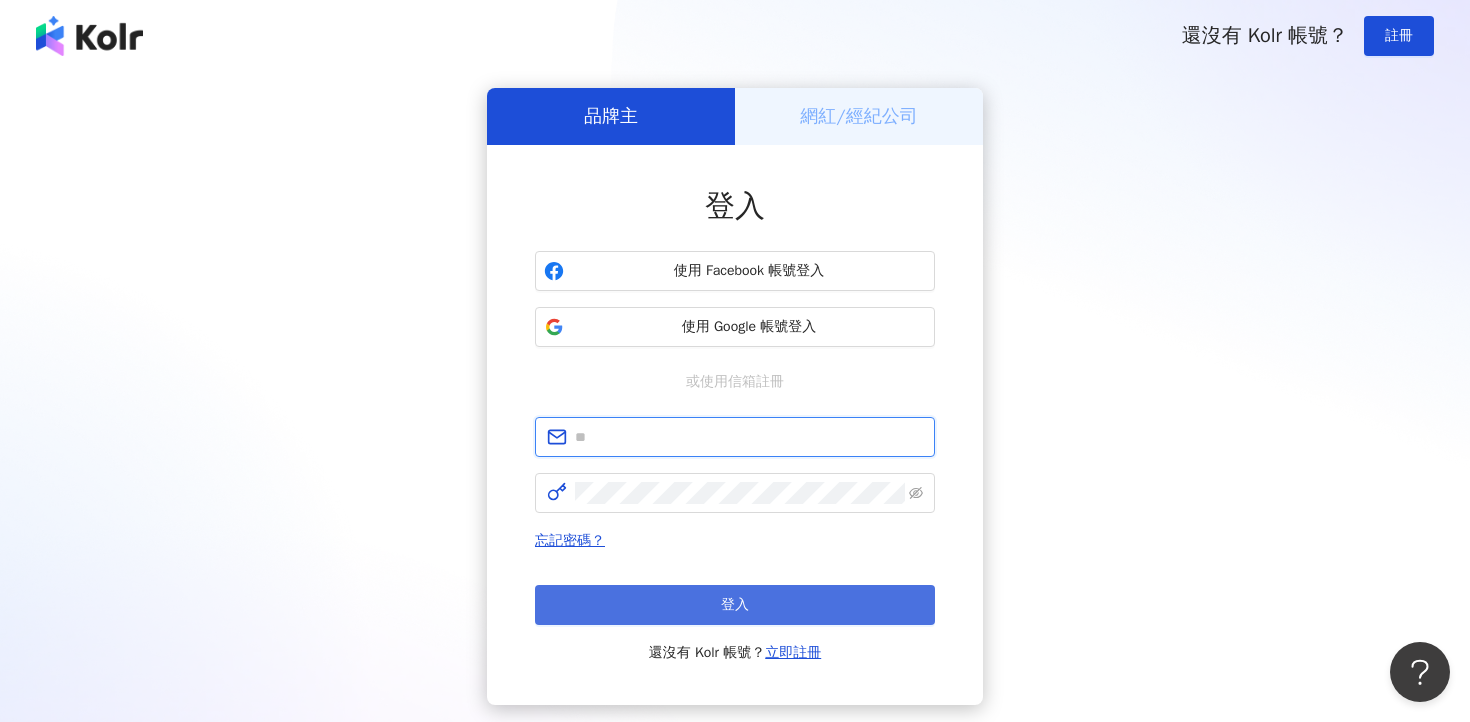 type on "**********" 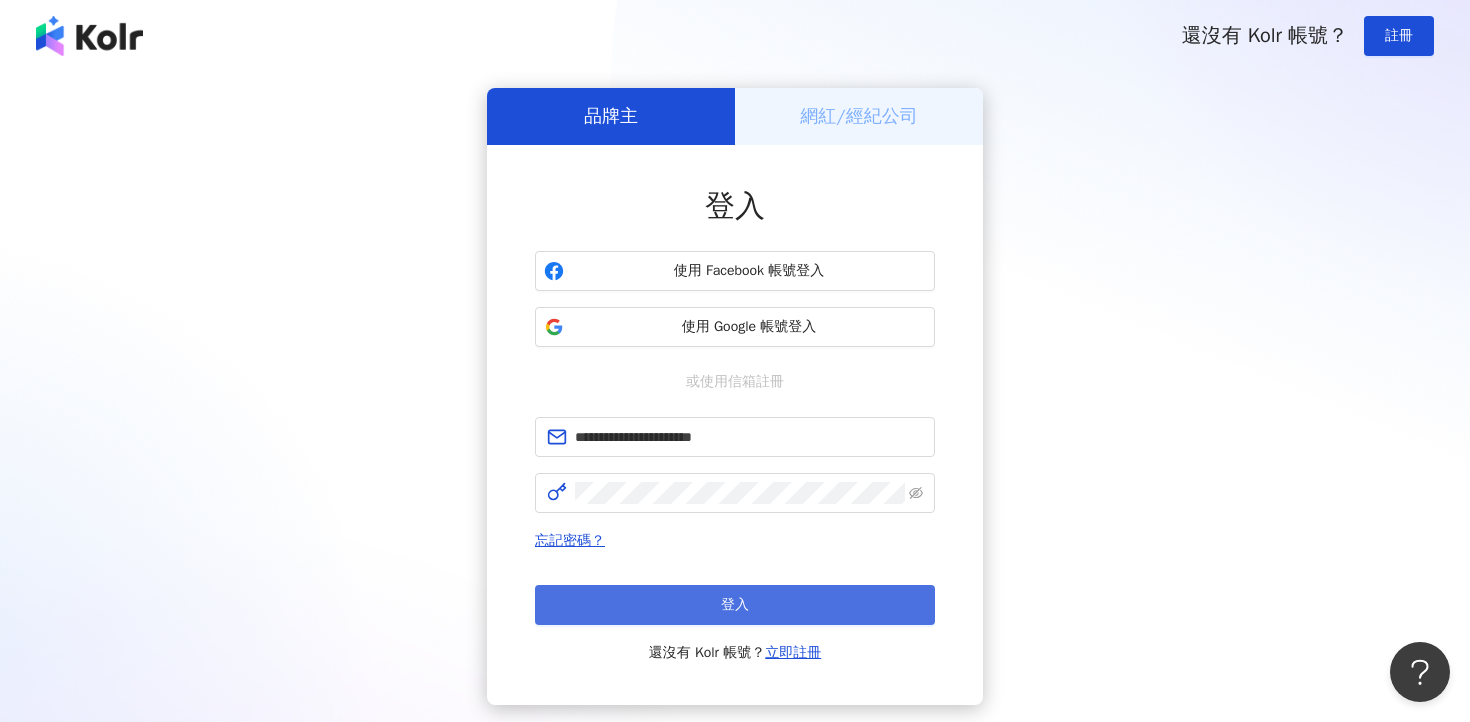 click on "登入" at bounding box center [735, 605] 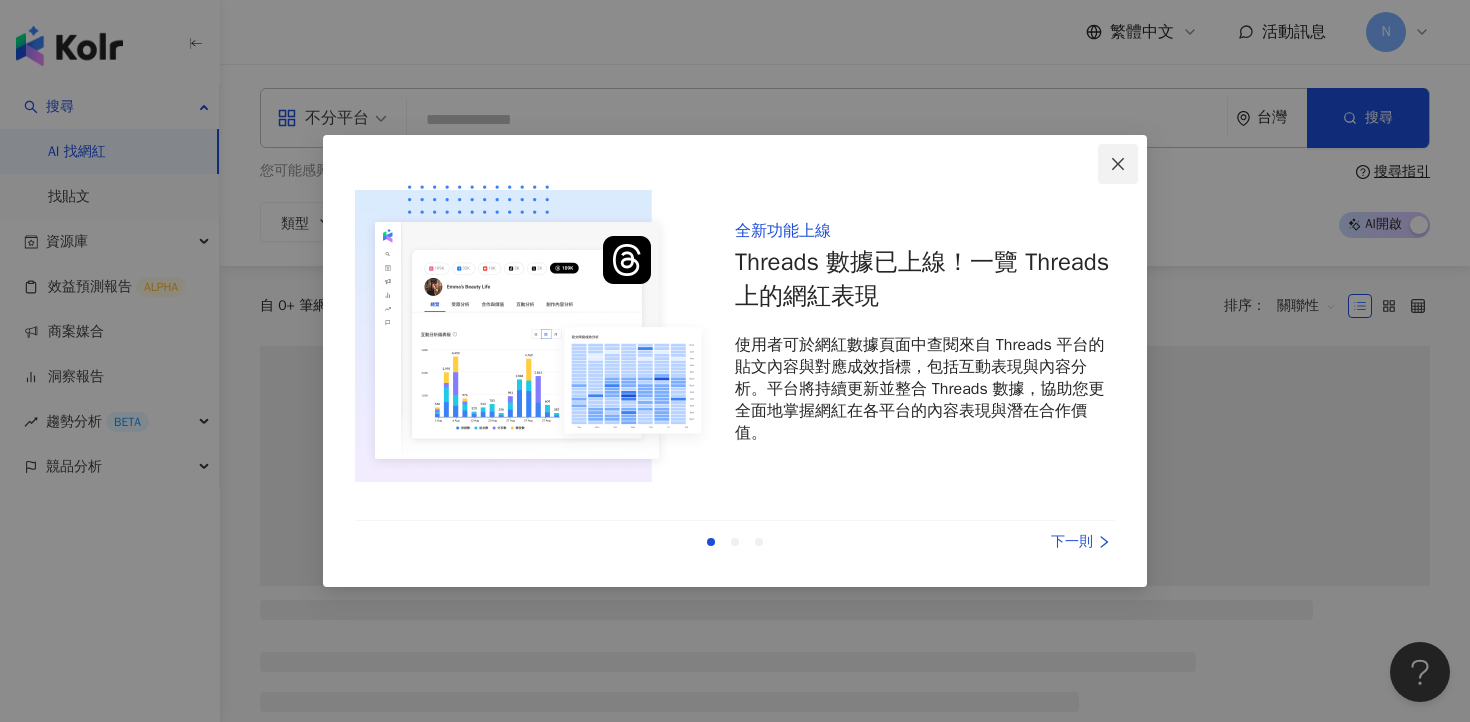 click 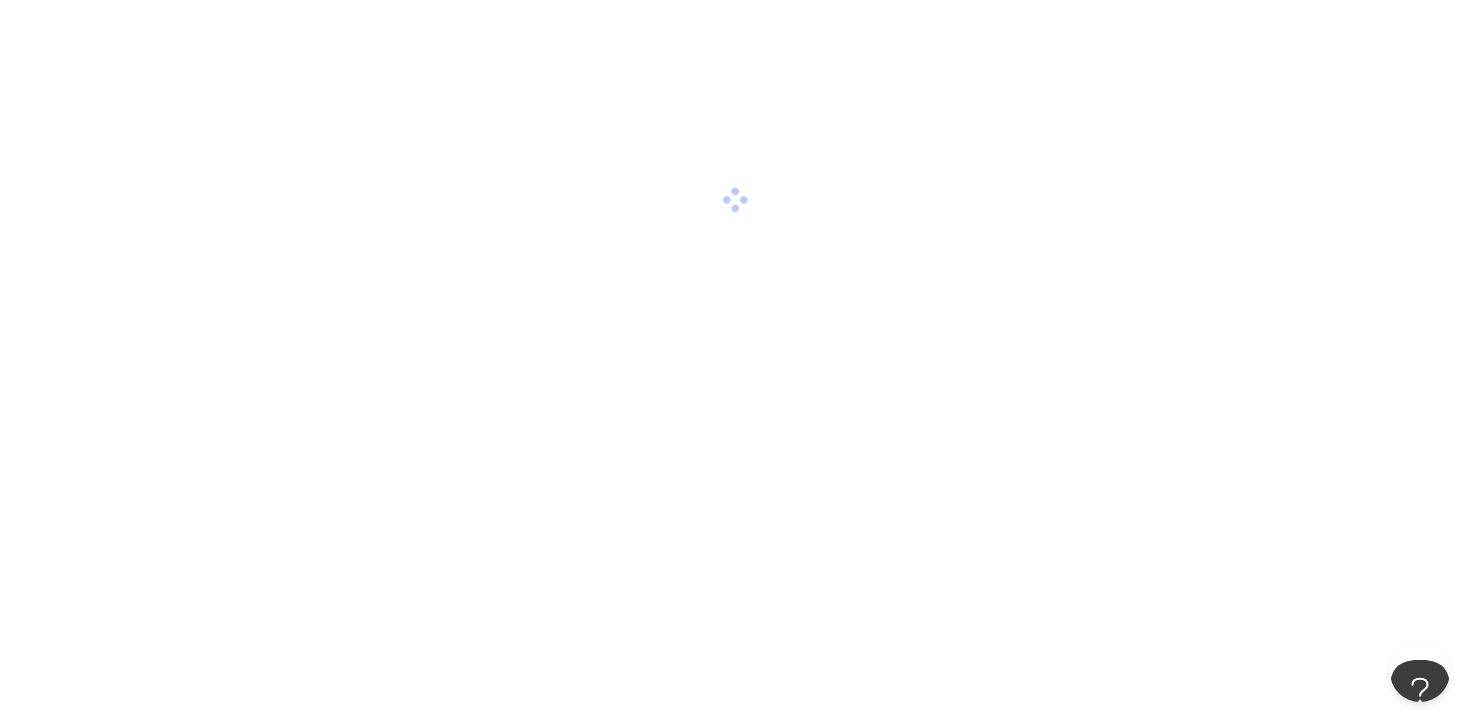 scroll, scrollTop: 0, scrollLeft: 0, axis: both 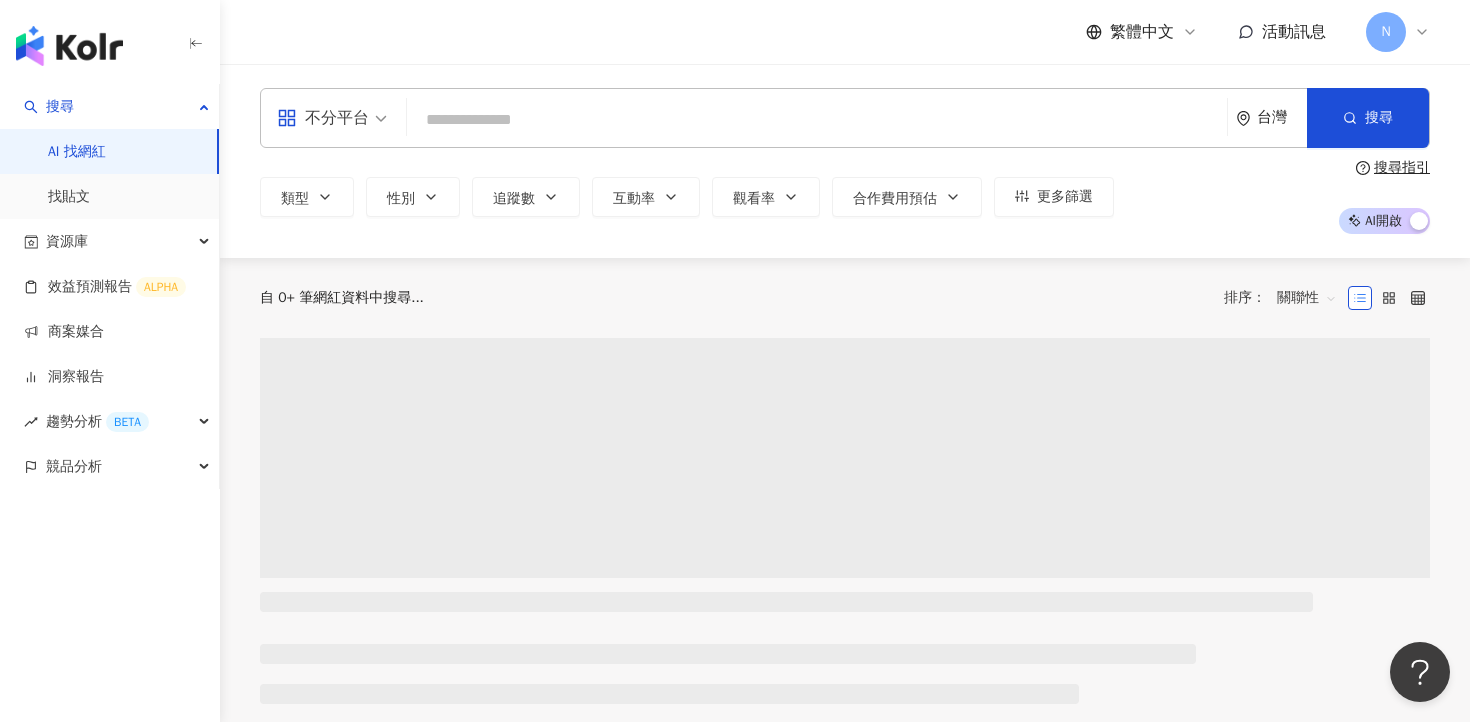 click at bounding box center [817, 120] 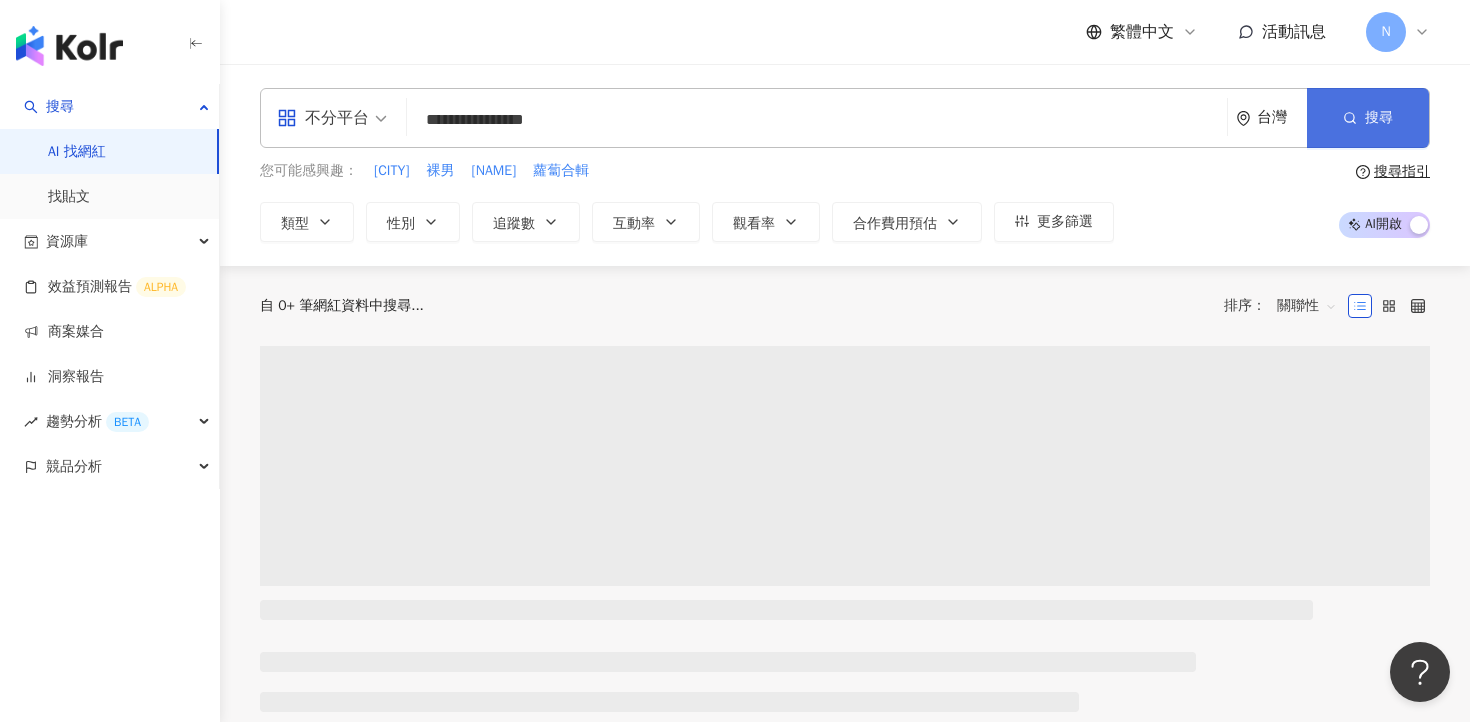 type on "**********" 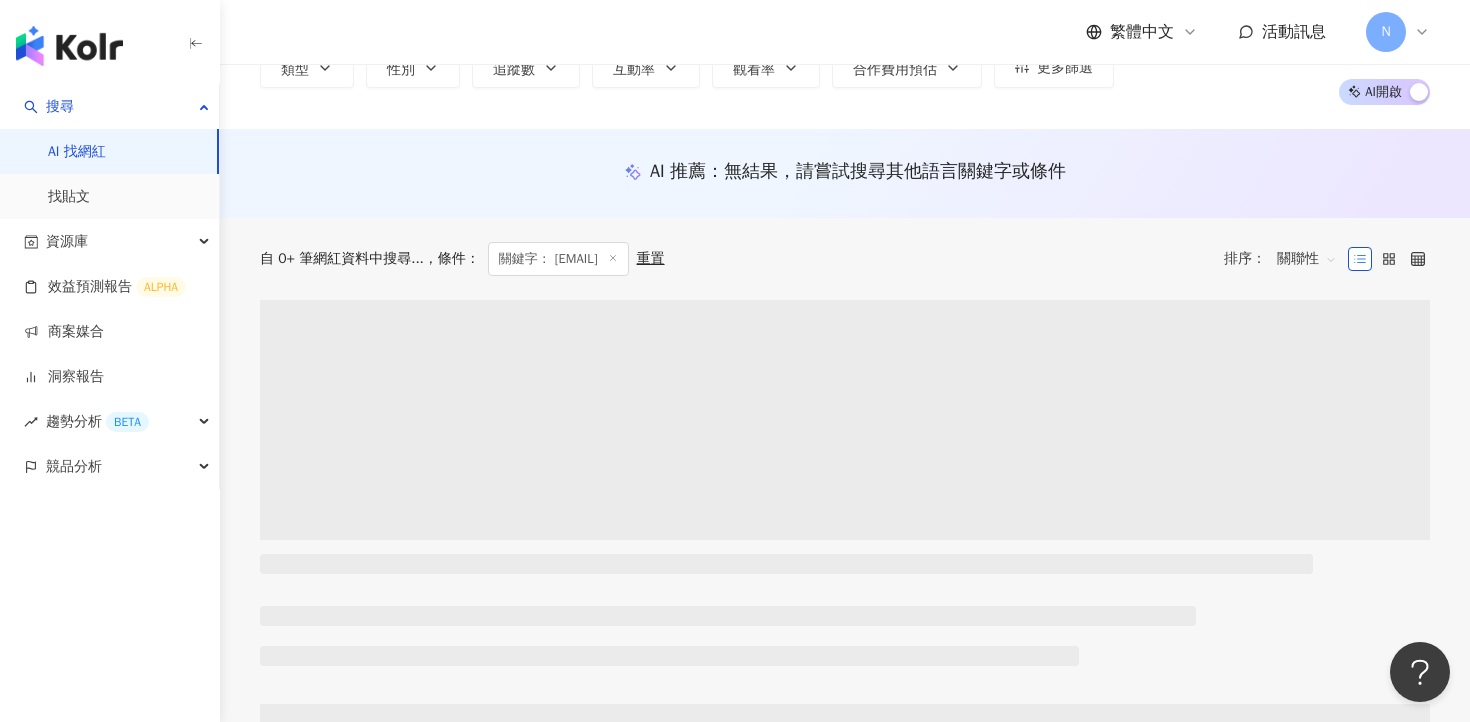 scroll, scrollTop: 177, scrollLeft: 0, axis: vertical 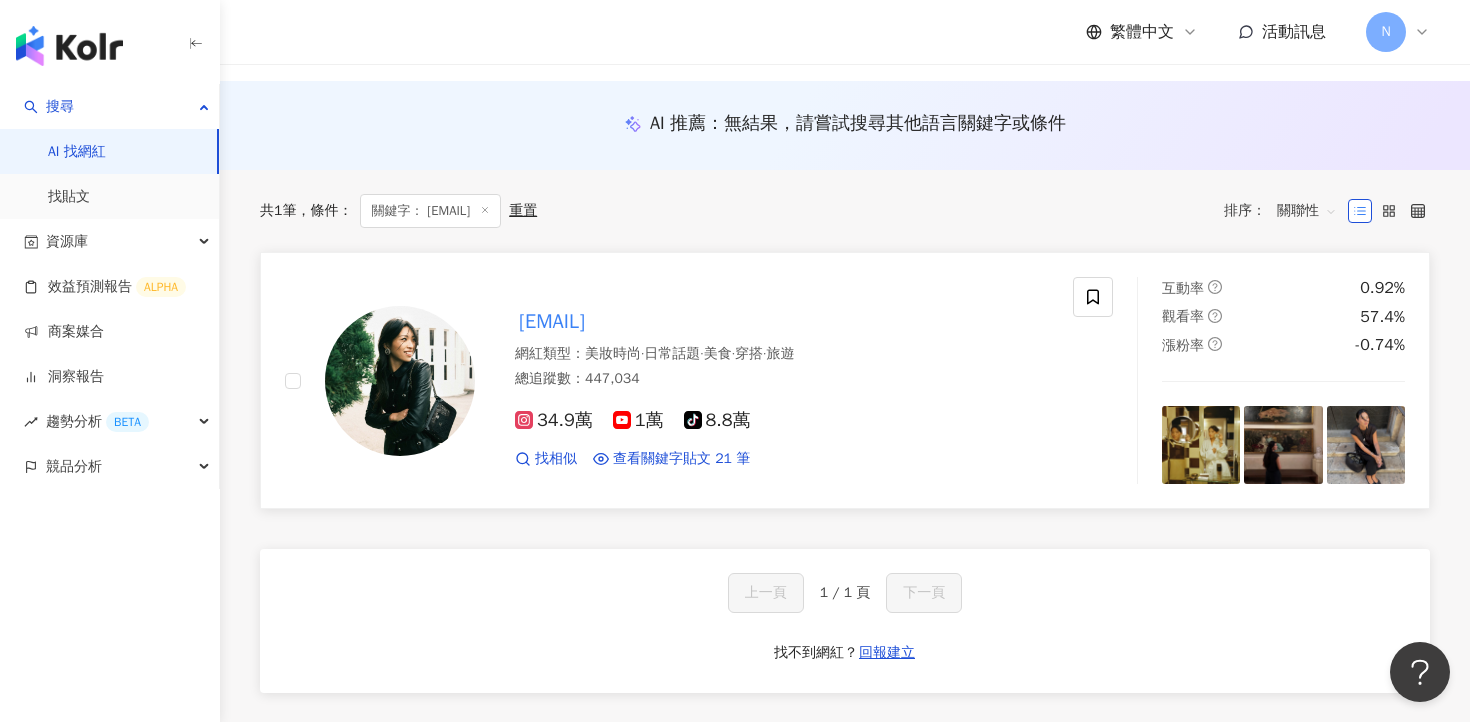 click on "michellelin.lin" at bounding box center [552, 321] 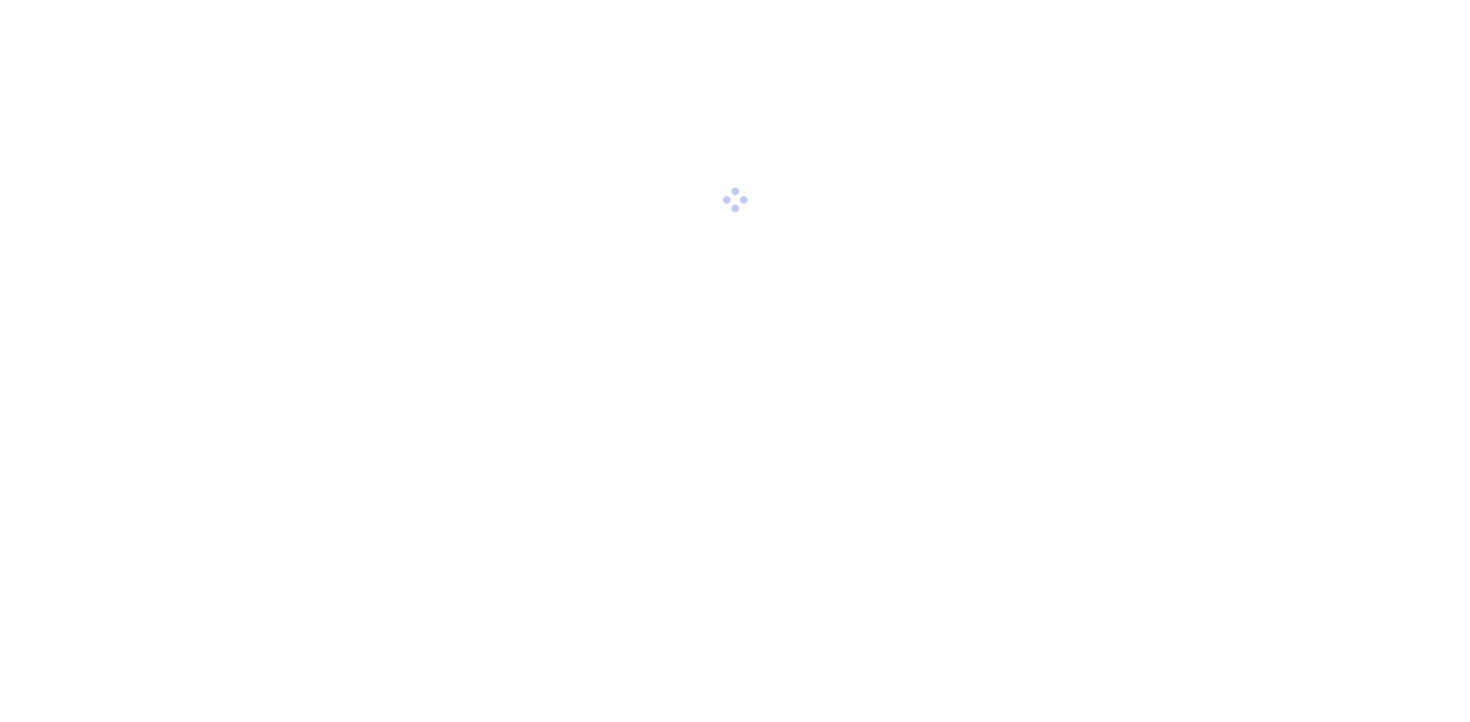 scroll, scrollTop: 0, scrollLeft: 0, axis: both 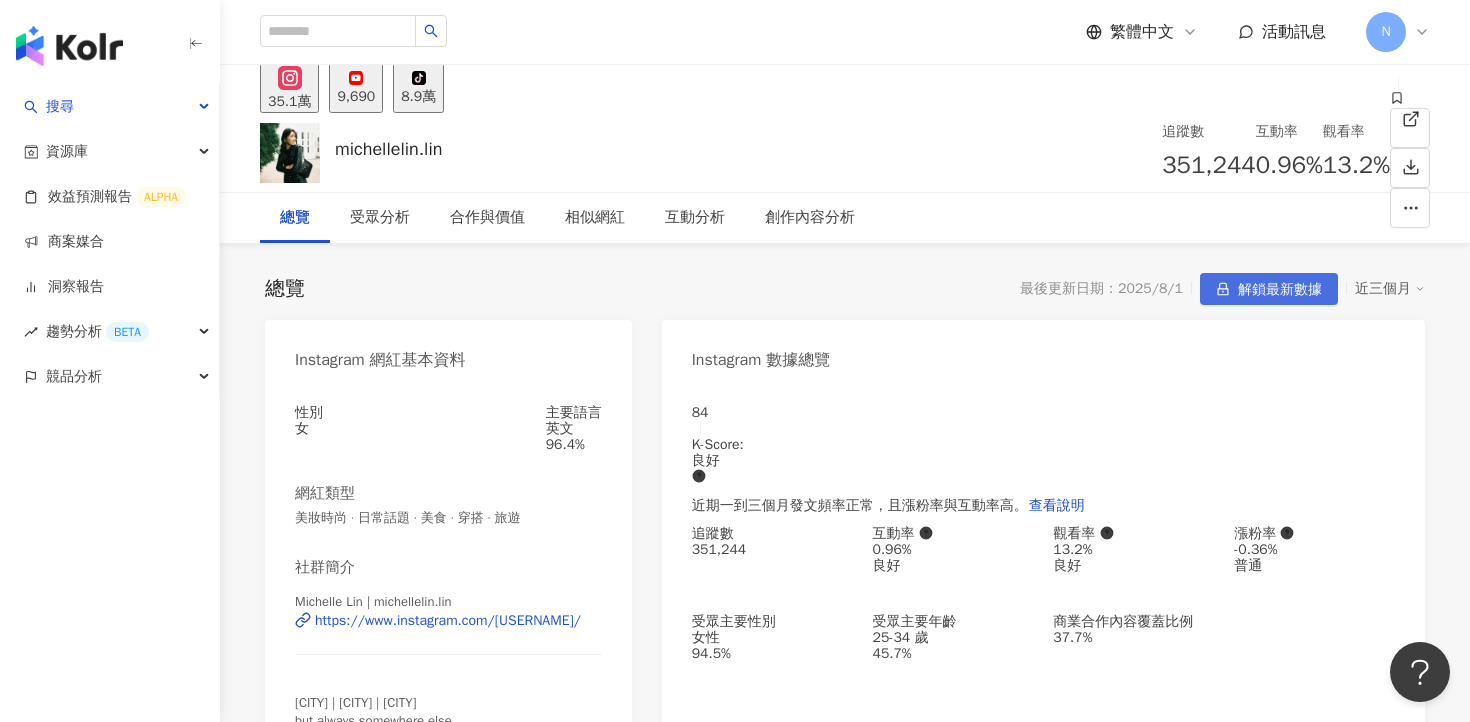 click on "解鎖最新數據" at bounding box center (1269, 289) 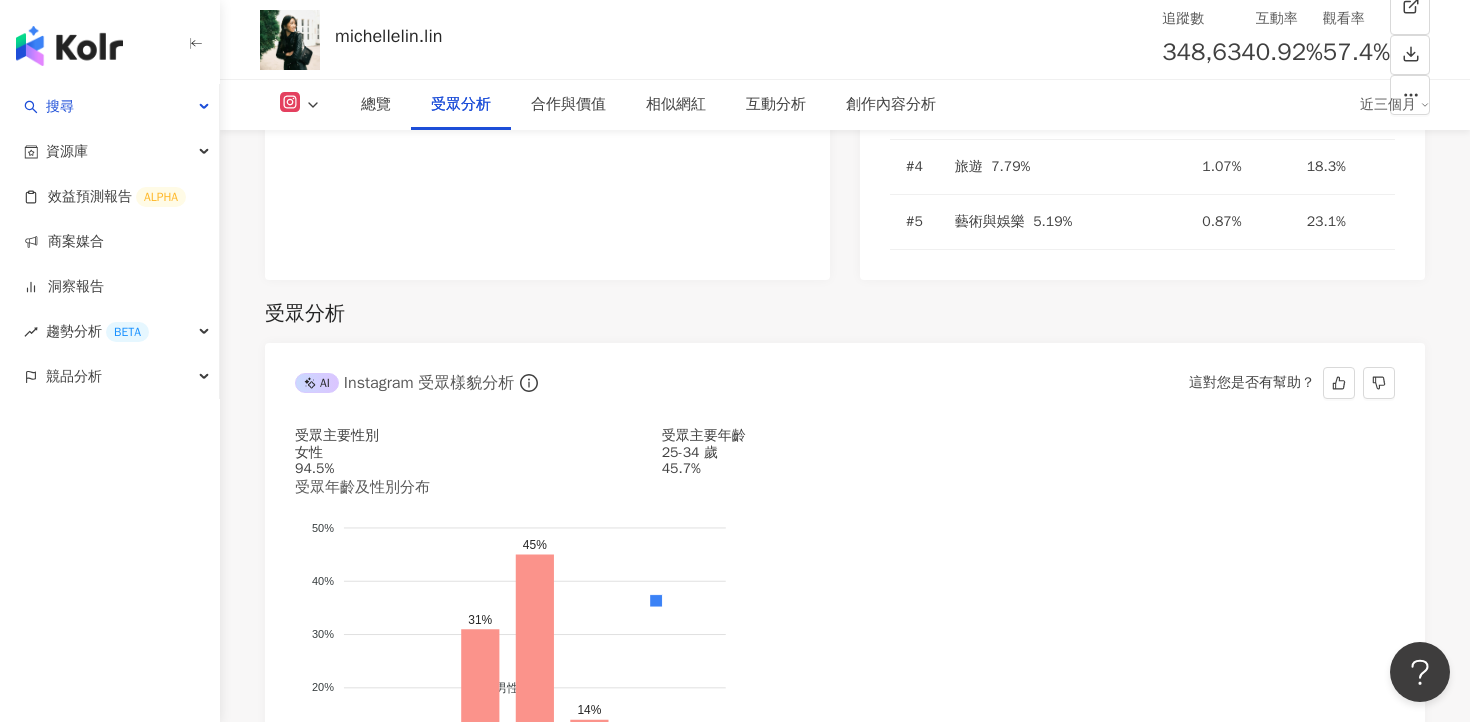 scroll, scrollTop: 1754, scrollLeft: 0, axis: vertical 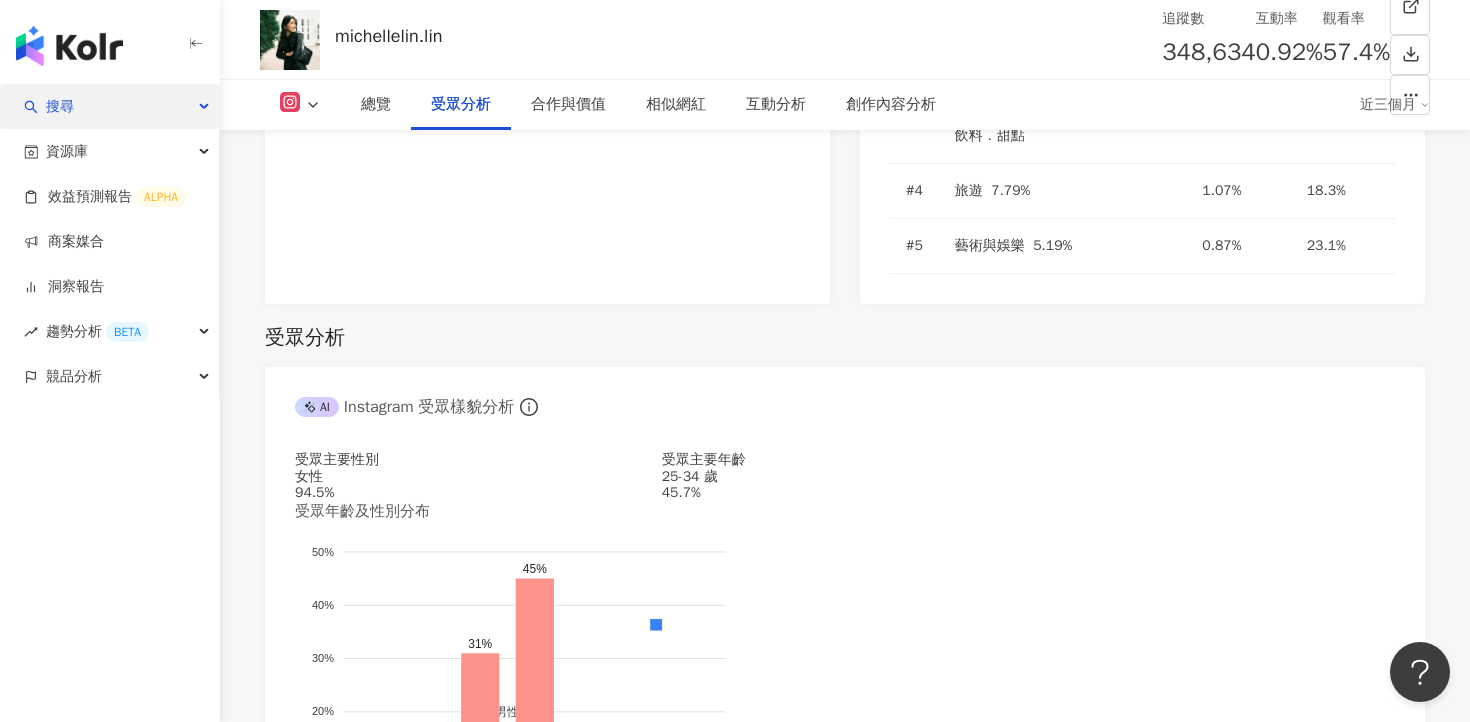 click on "搜尋" at bounding box center [109, 106] 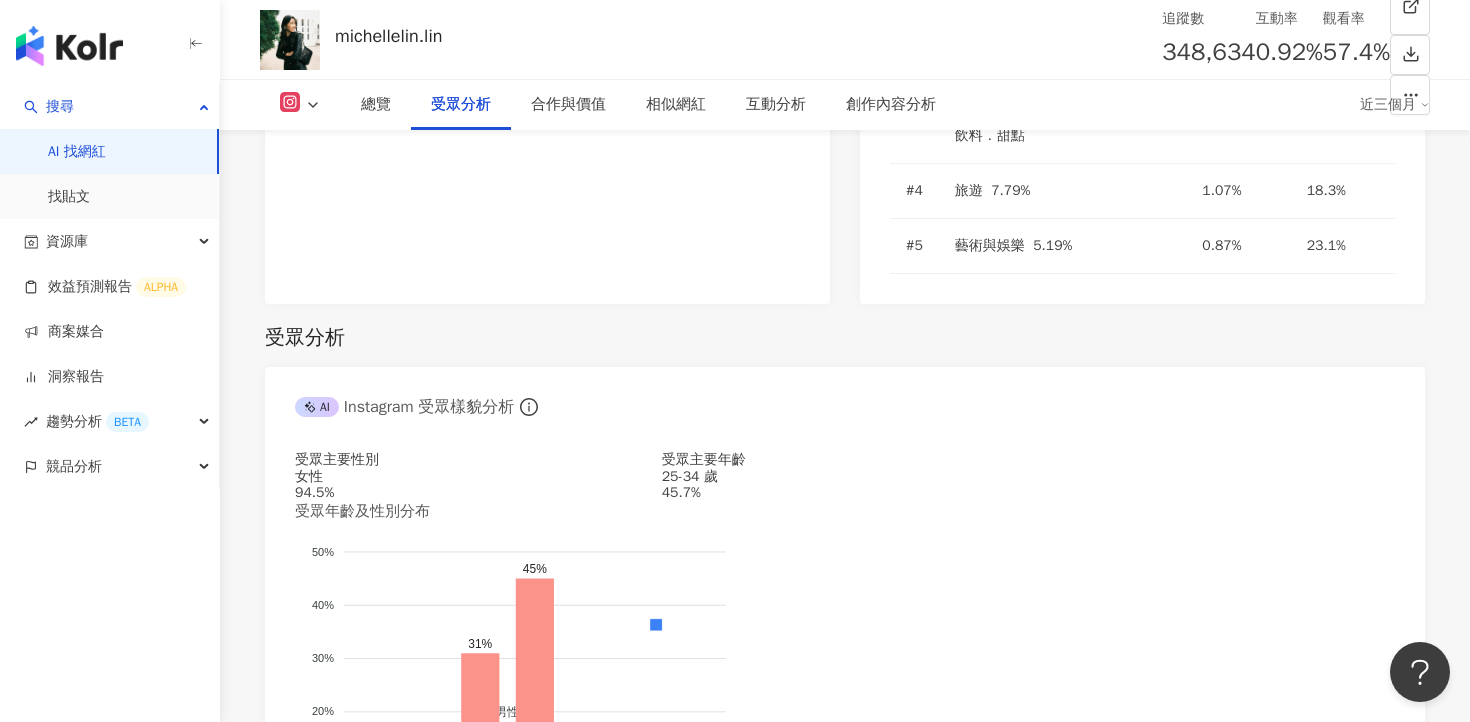 click on "AI 找網紅" at bounding box center [77, 152] 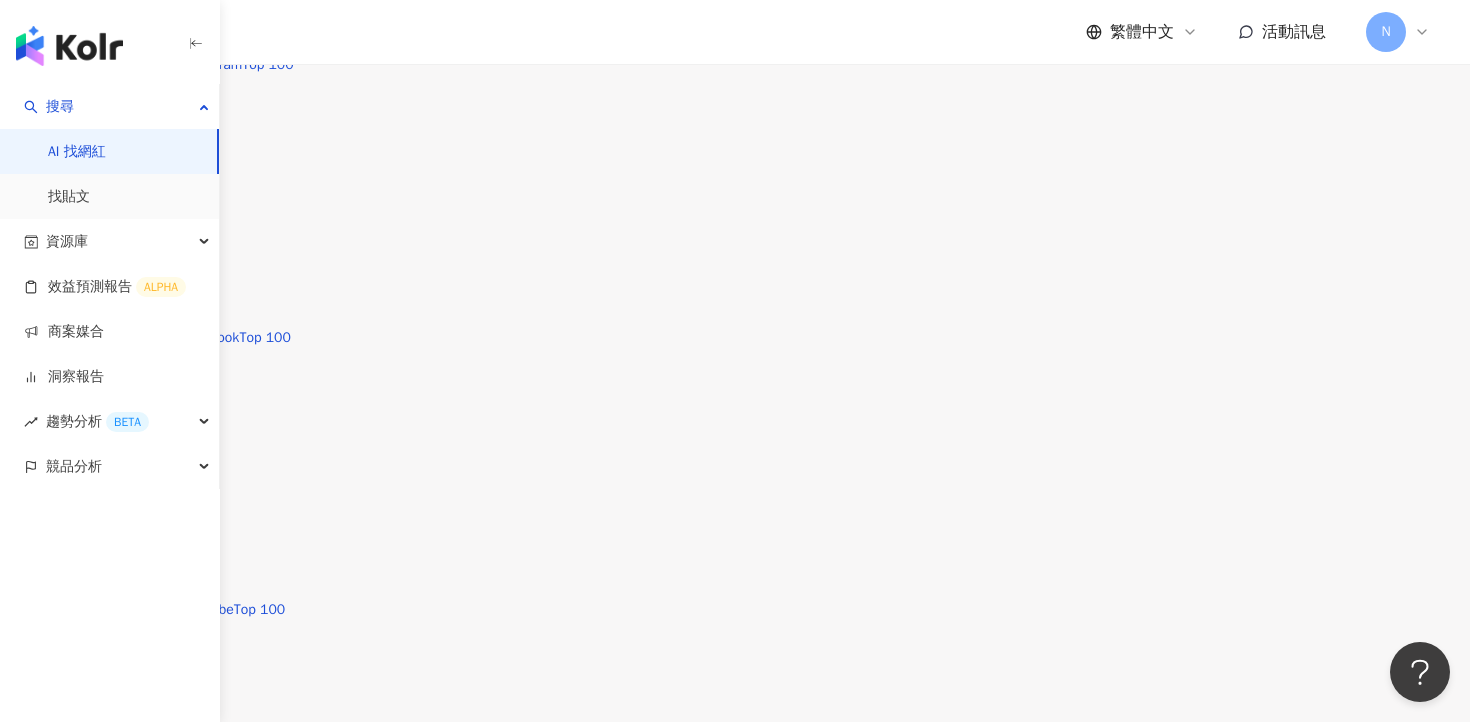 scroll, scrollTop: 0, scrollLeft: 0, axis: both 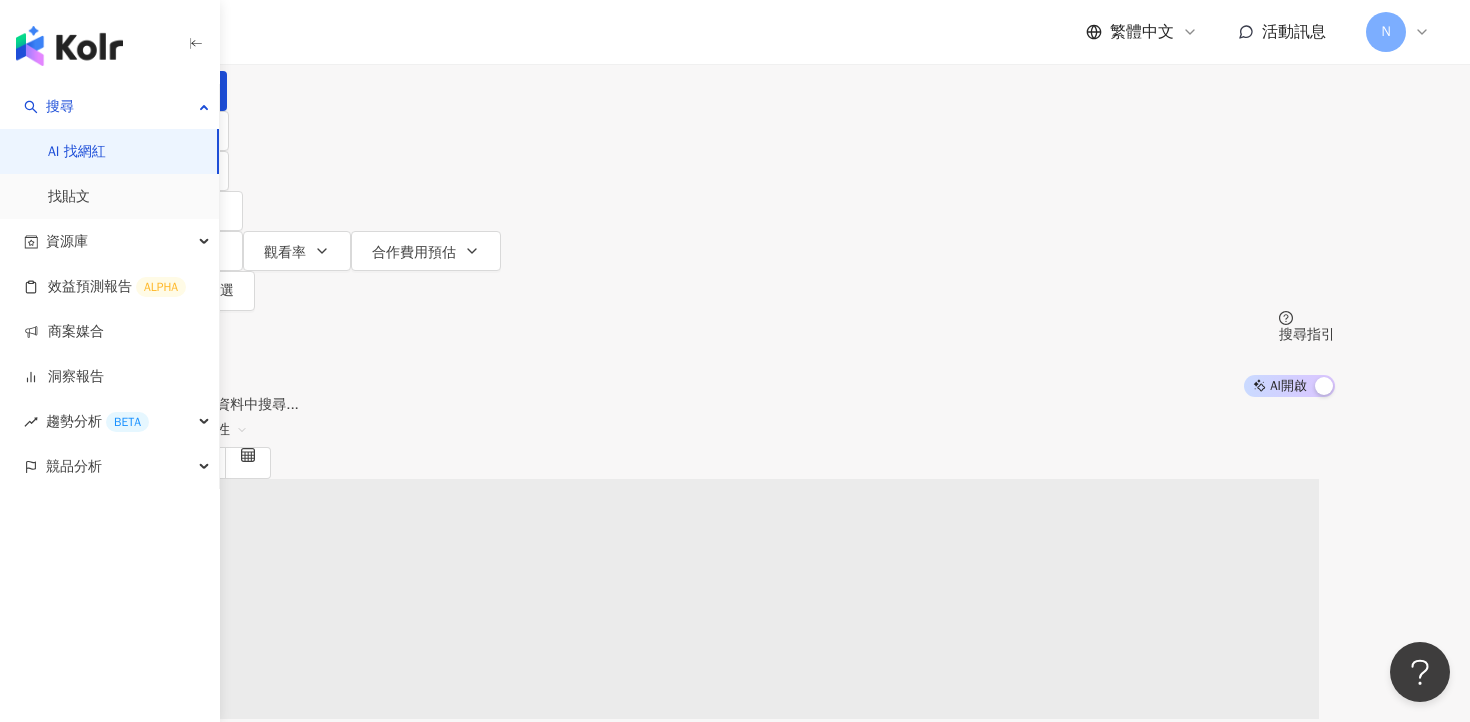 click at bounding box center (345, 19) 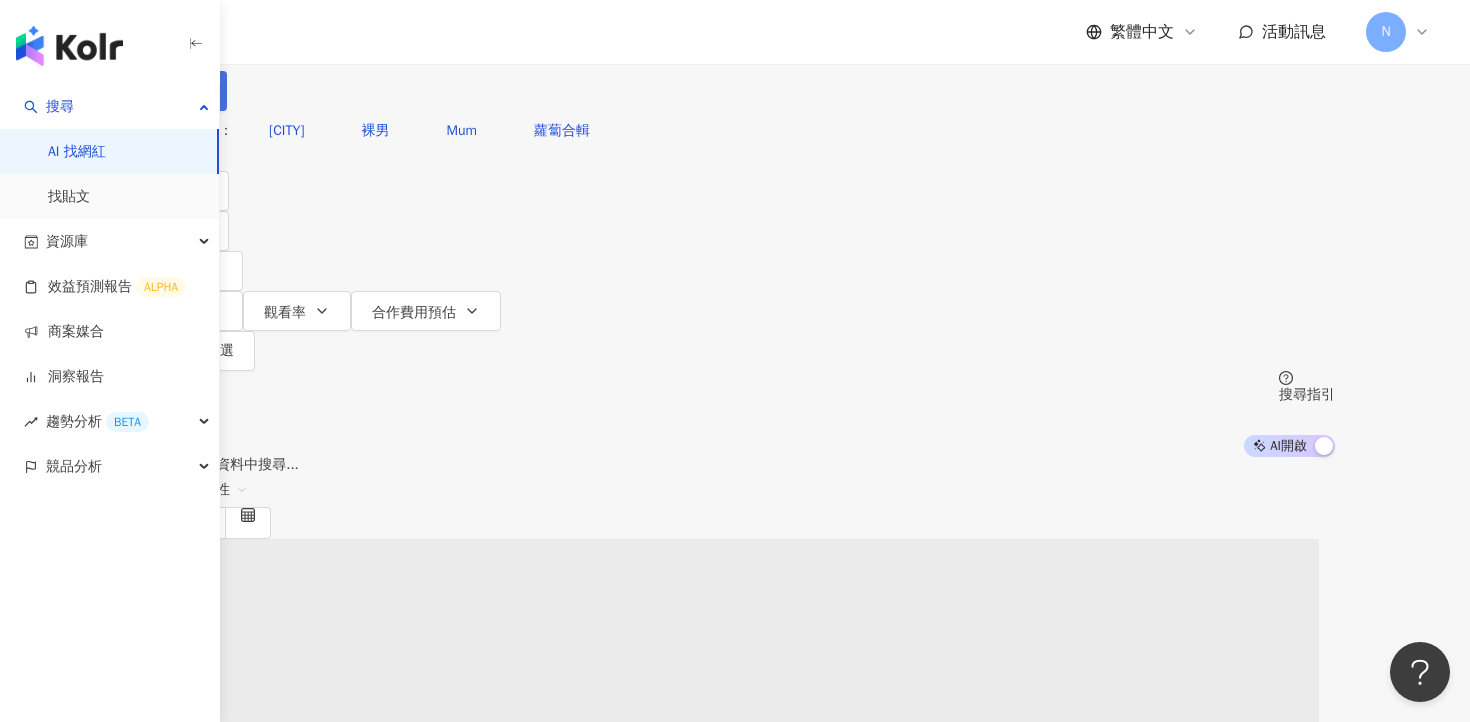 type on "*********" 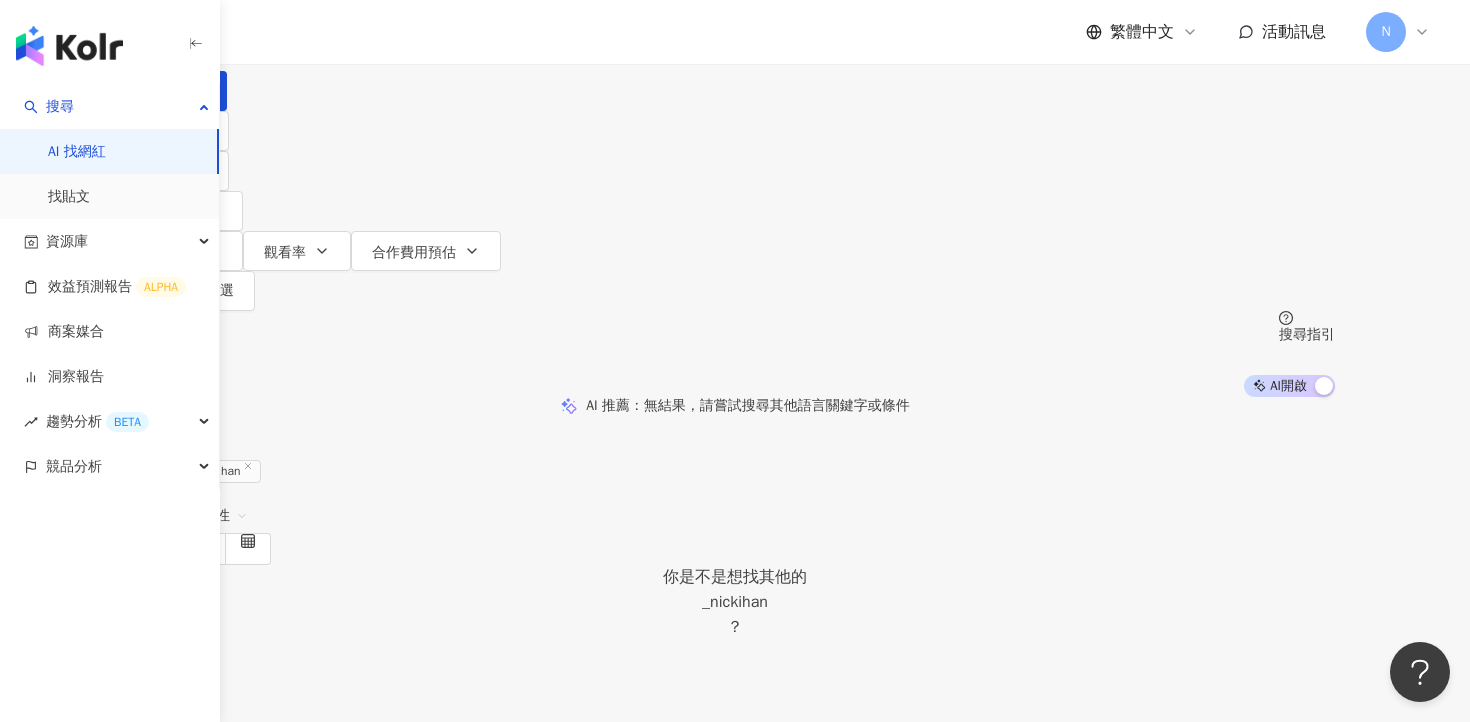 click on "_nickihan" at bounding box center [135, 728] 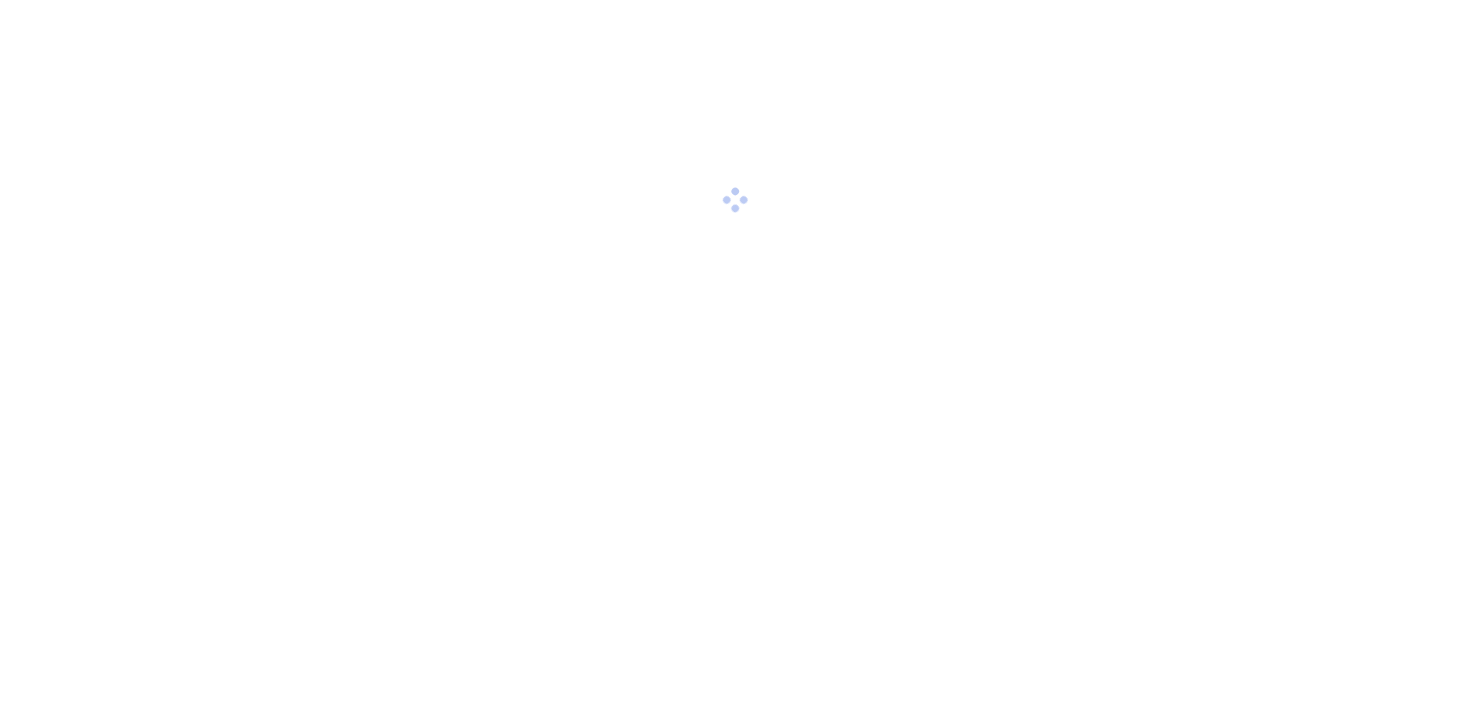 scroll, scrollTop: 0, scrollLeft: 0, axis: both 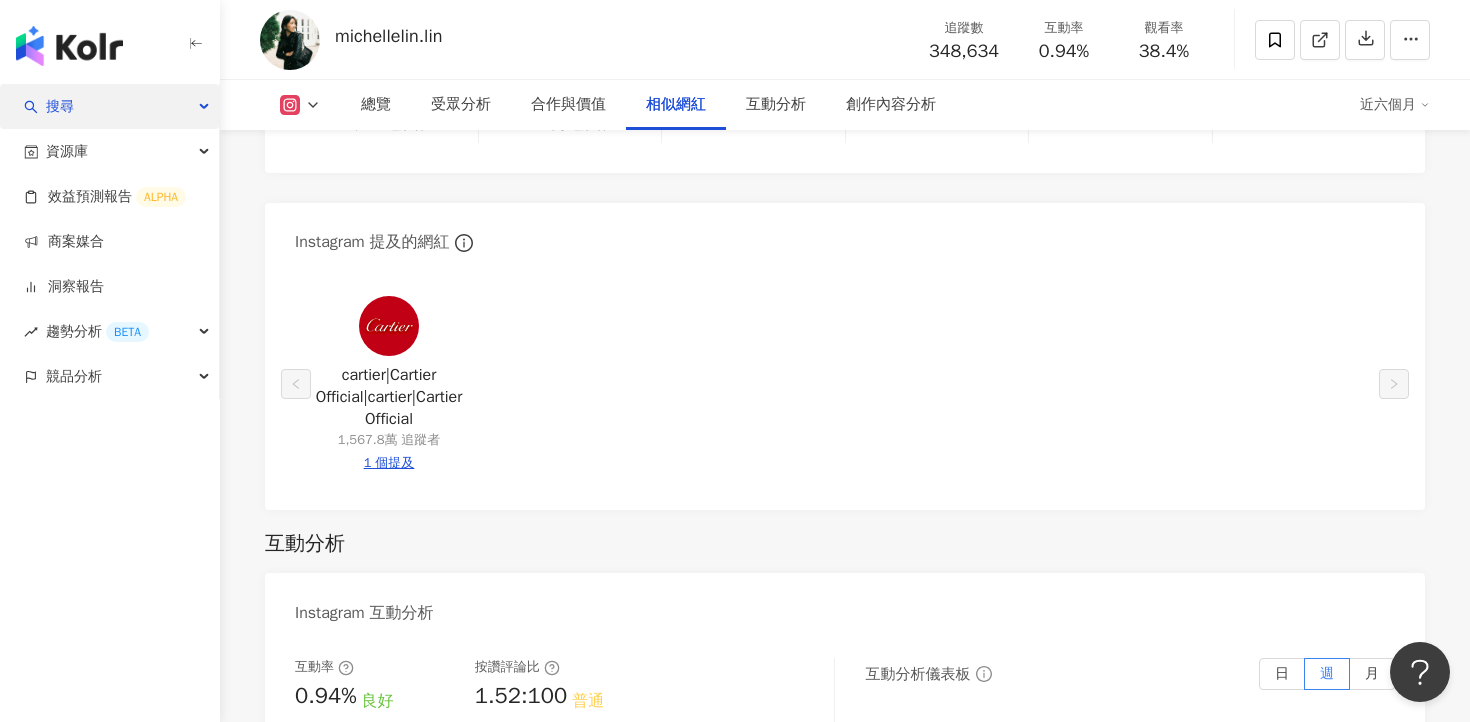 click on "搜尋" at bounding box center (109, 106) 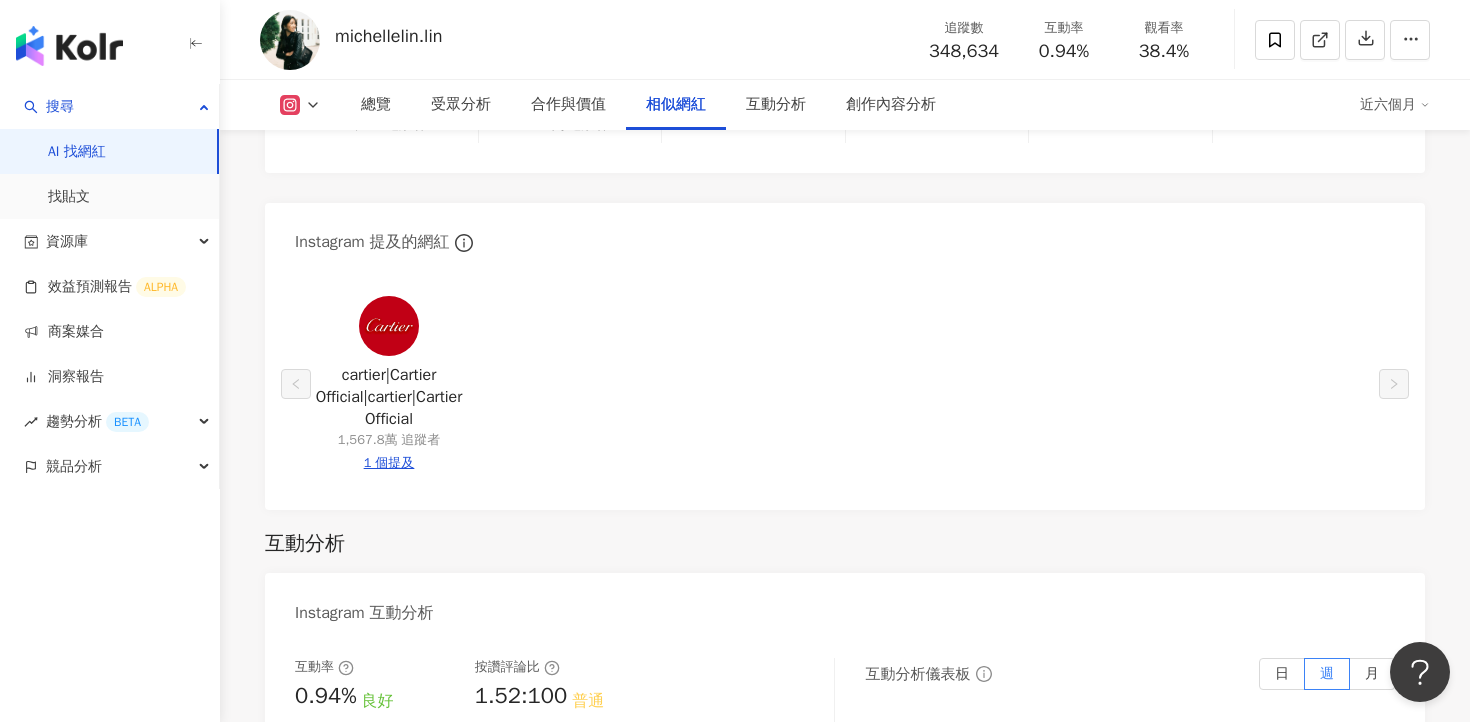 click on "AI 找網紅" at bounding box center (77, 152) 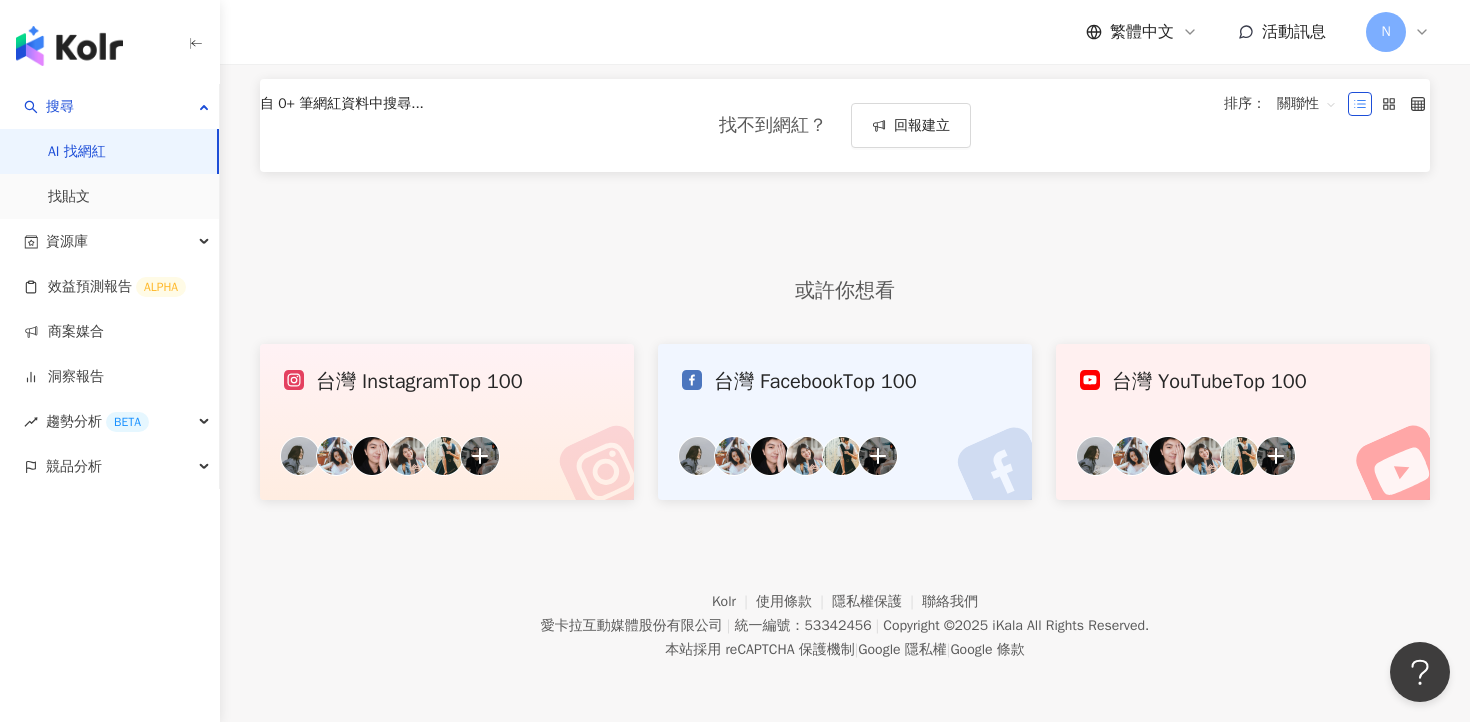 scroll, scrollTop: 0, scrollLeft: 0, axis: both 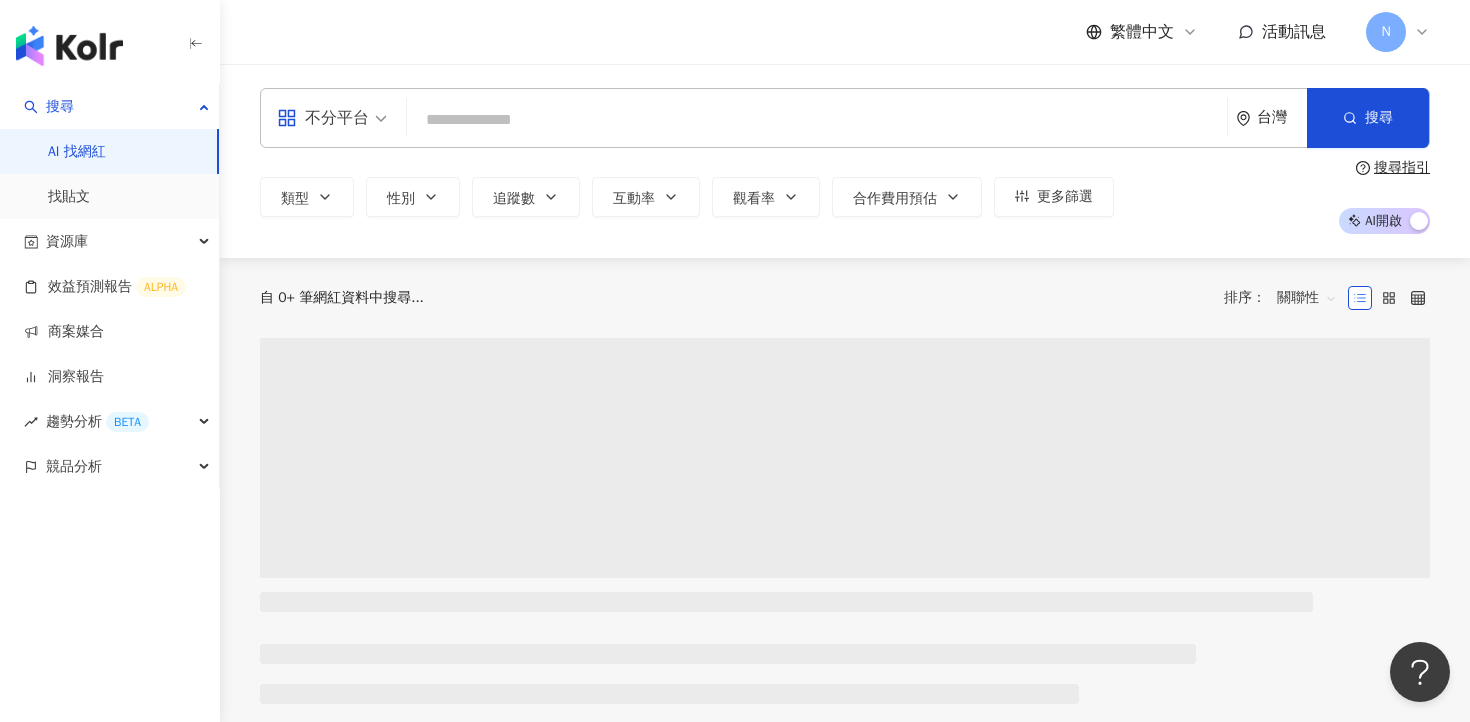 click at bounding box center [817, 120] 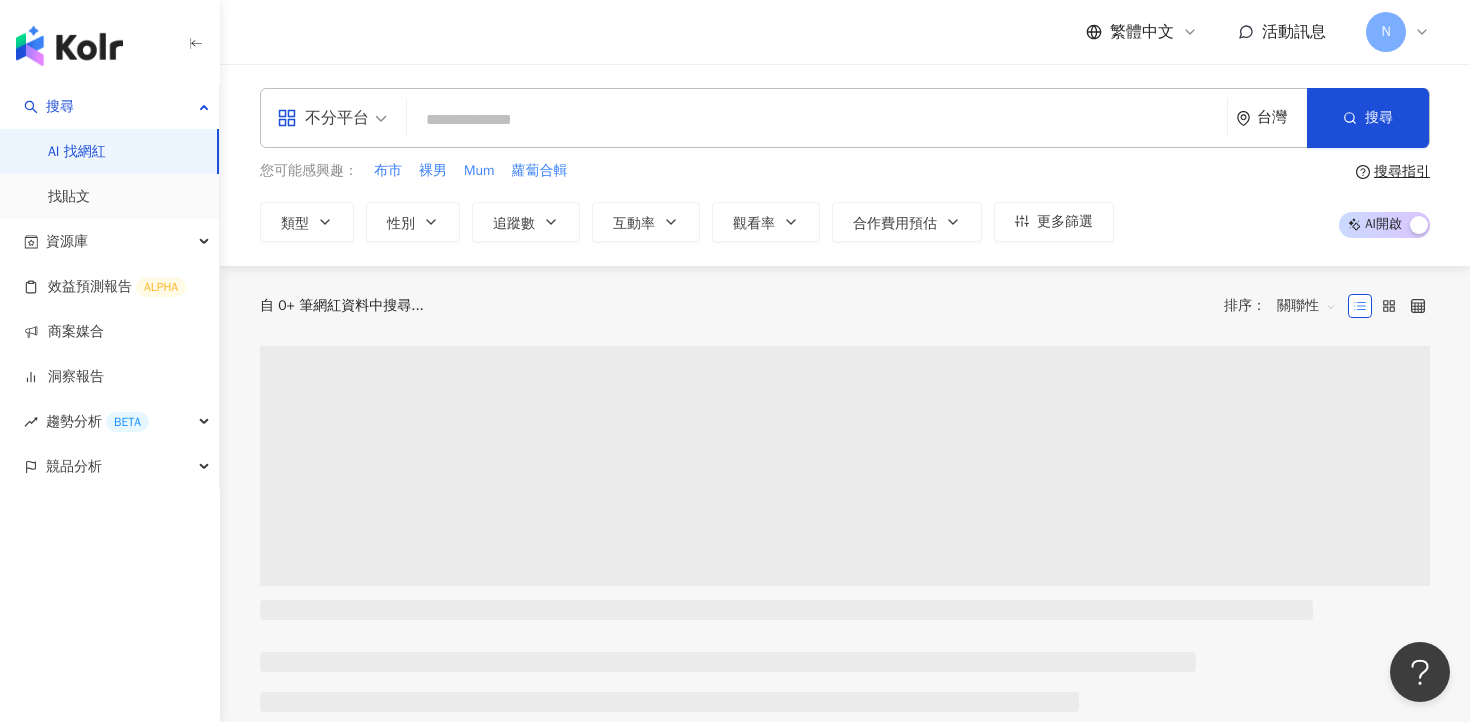 type on "*" 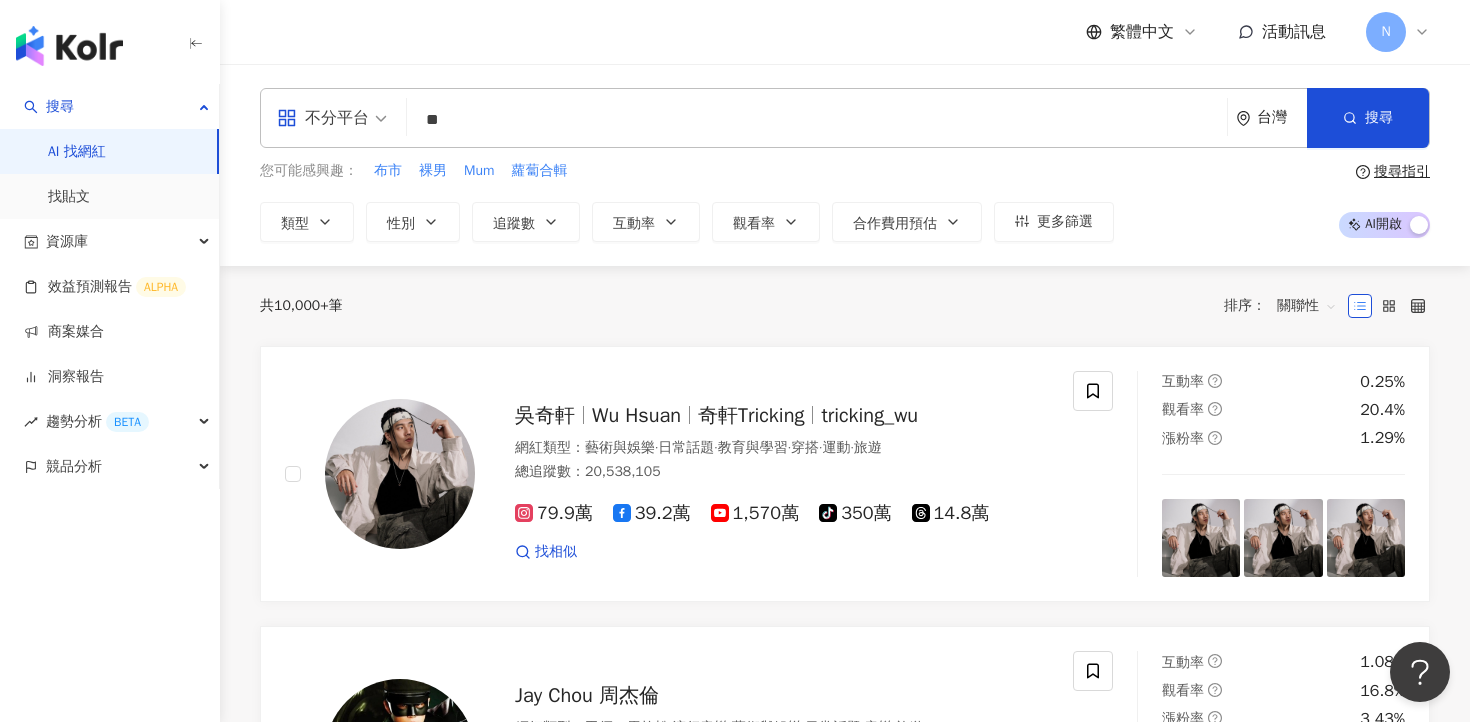 type on "*" 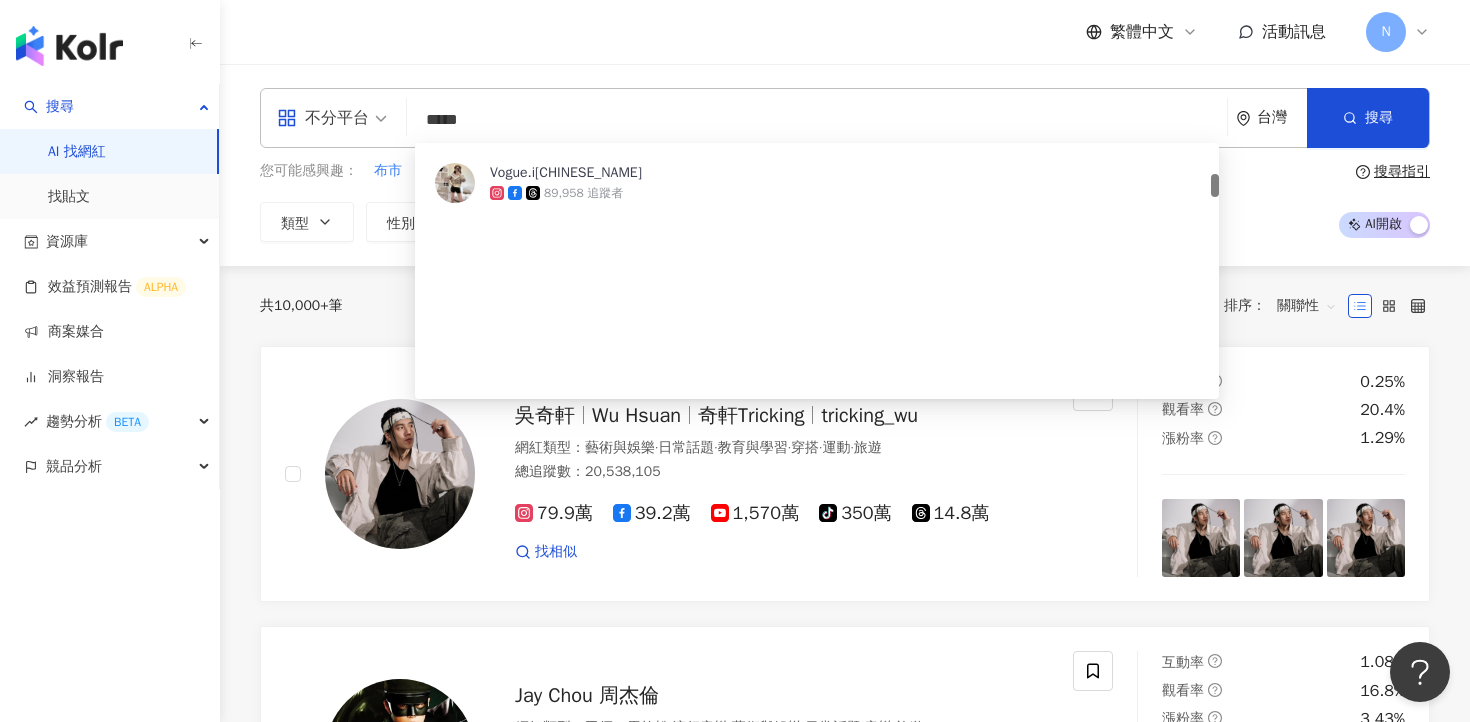 scroll, scrollTop: 720, scrollLeft: 0, axis: vertical 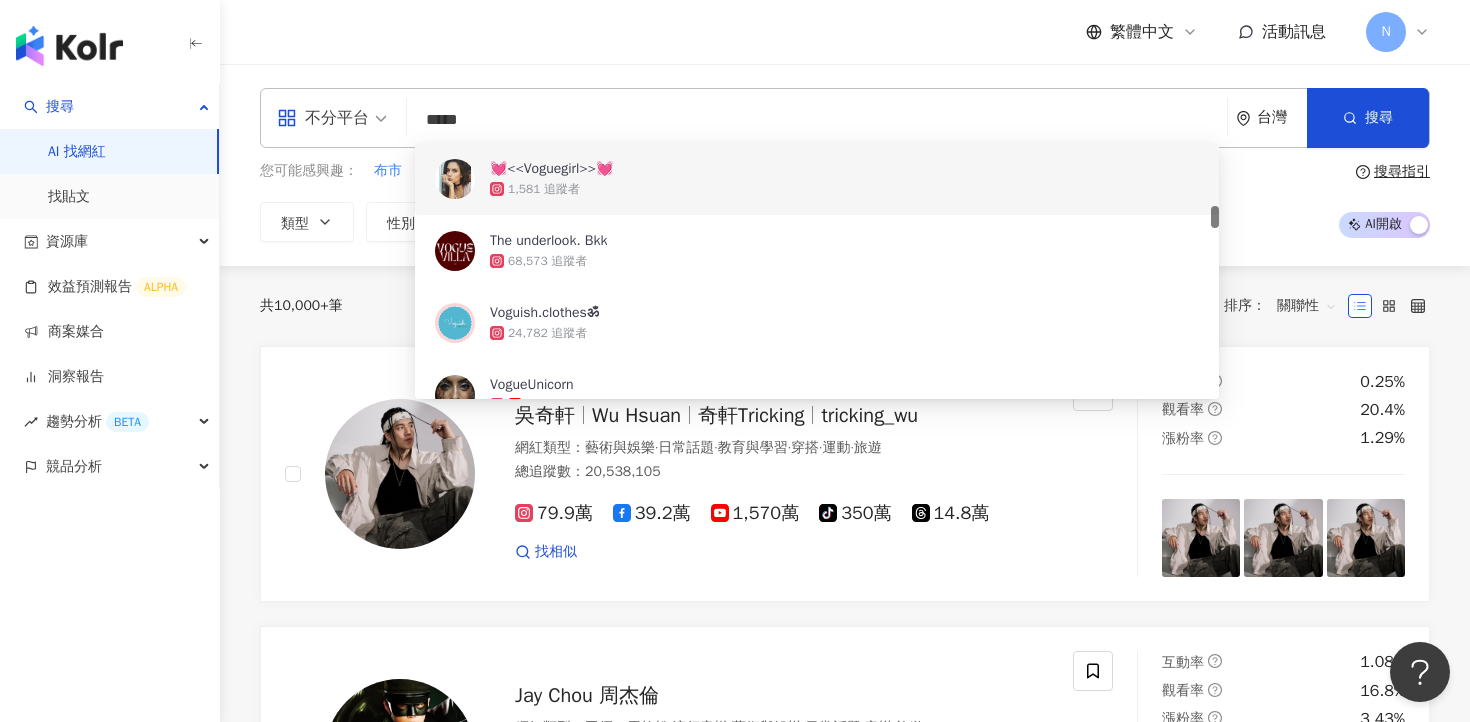 drag, startPoint x: 496, startPoint y: 126, endPoint x: 409, endPoint y: 124, distance: 87.02299 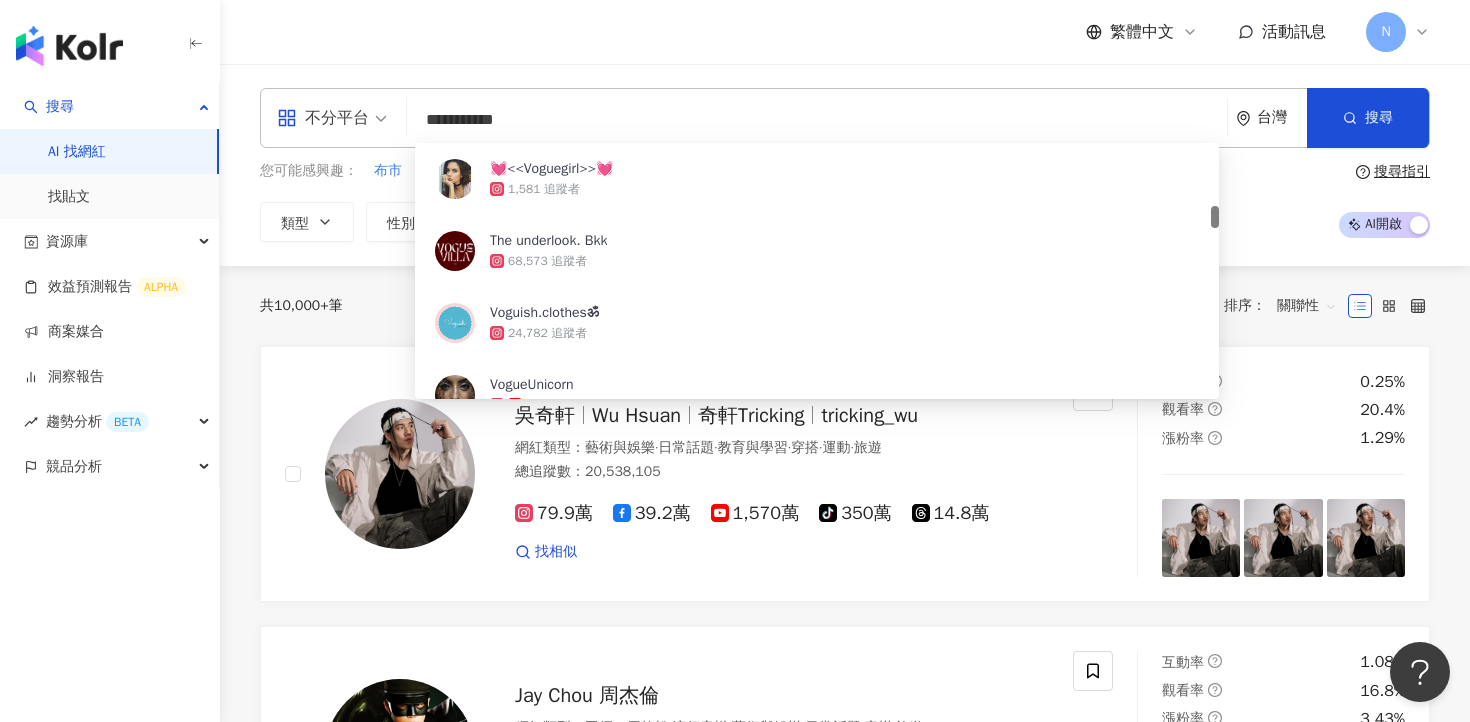 scroll, scrollTop: 0, scrollLeft: 0, axis: both 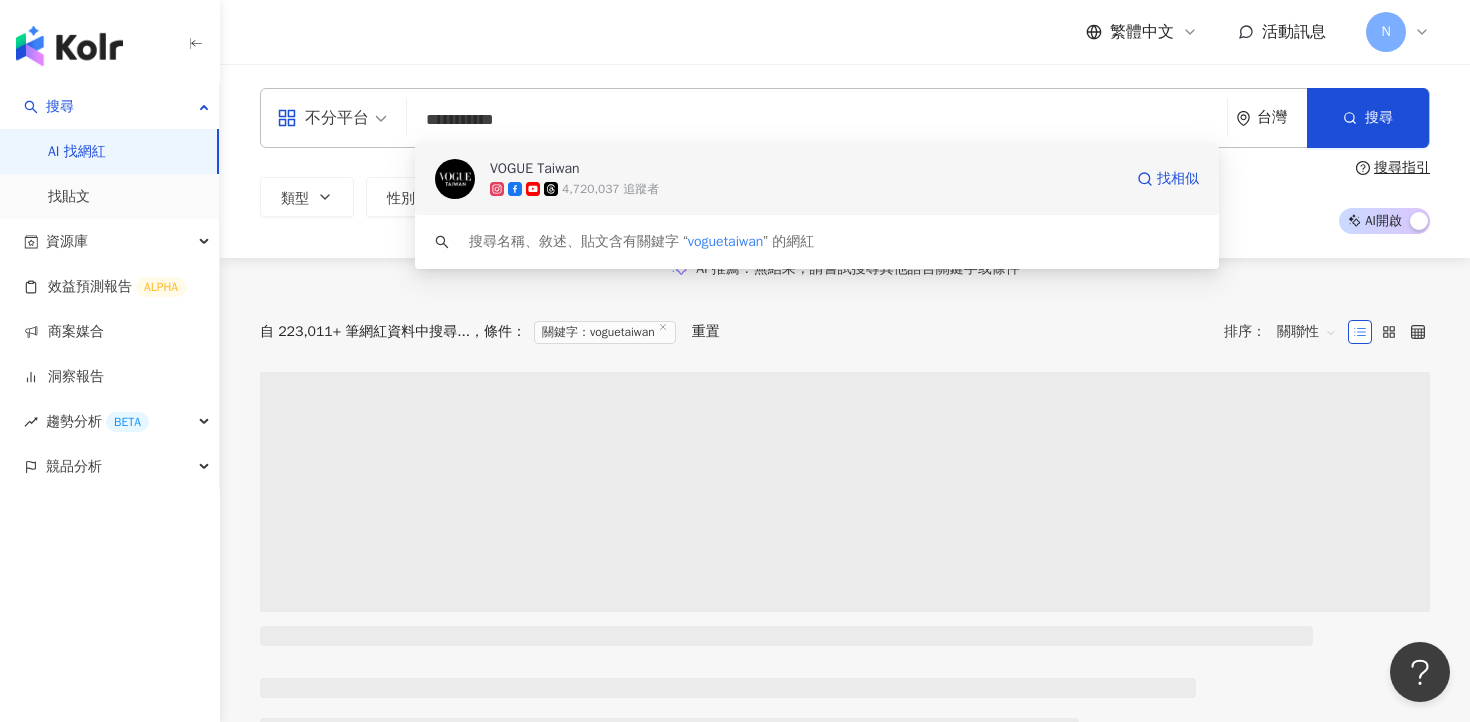 click on "VOGUE Taiwan" at bounding box center (535, 169) 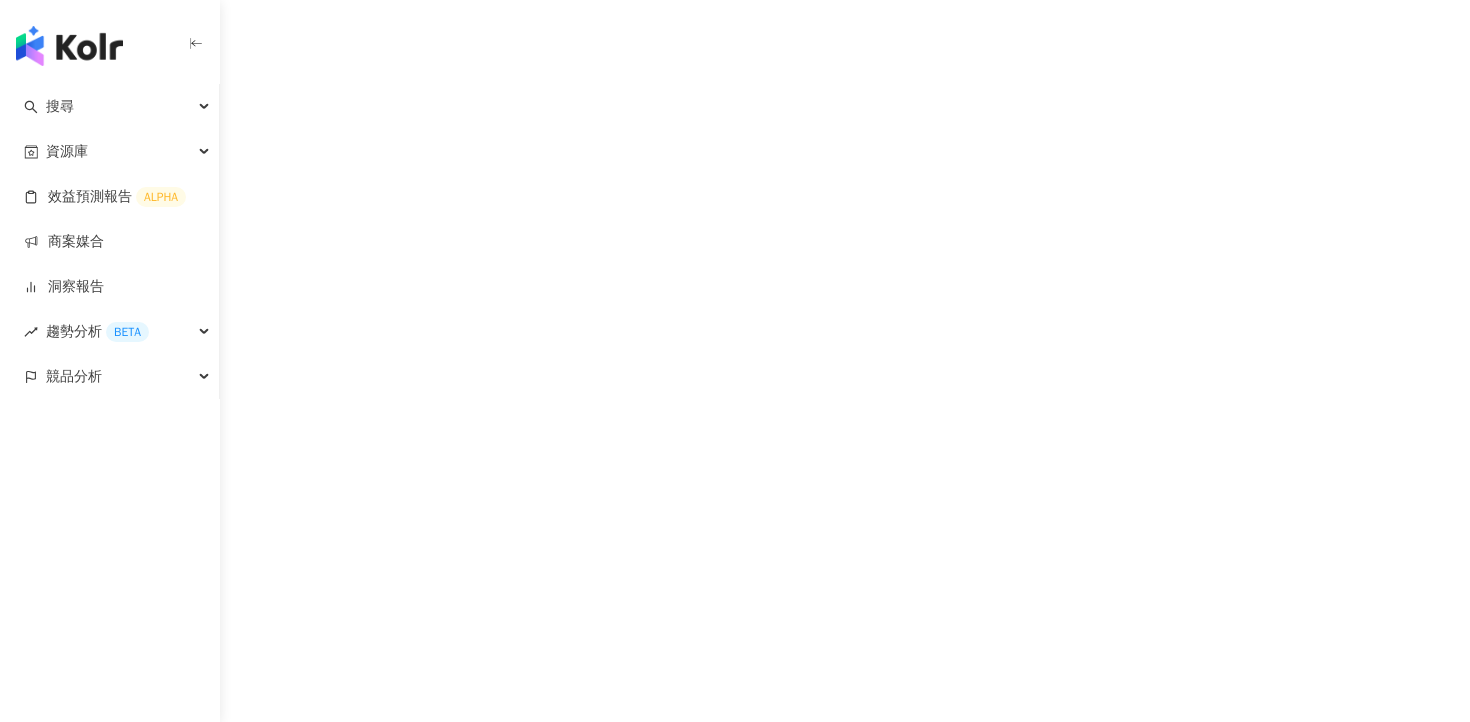 scroll, scrollTop: 0, scrollLeft: 0, axis: both 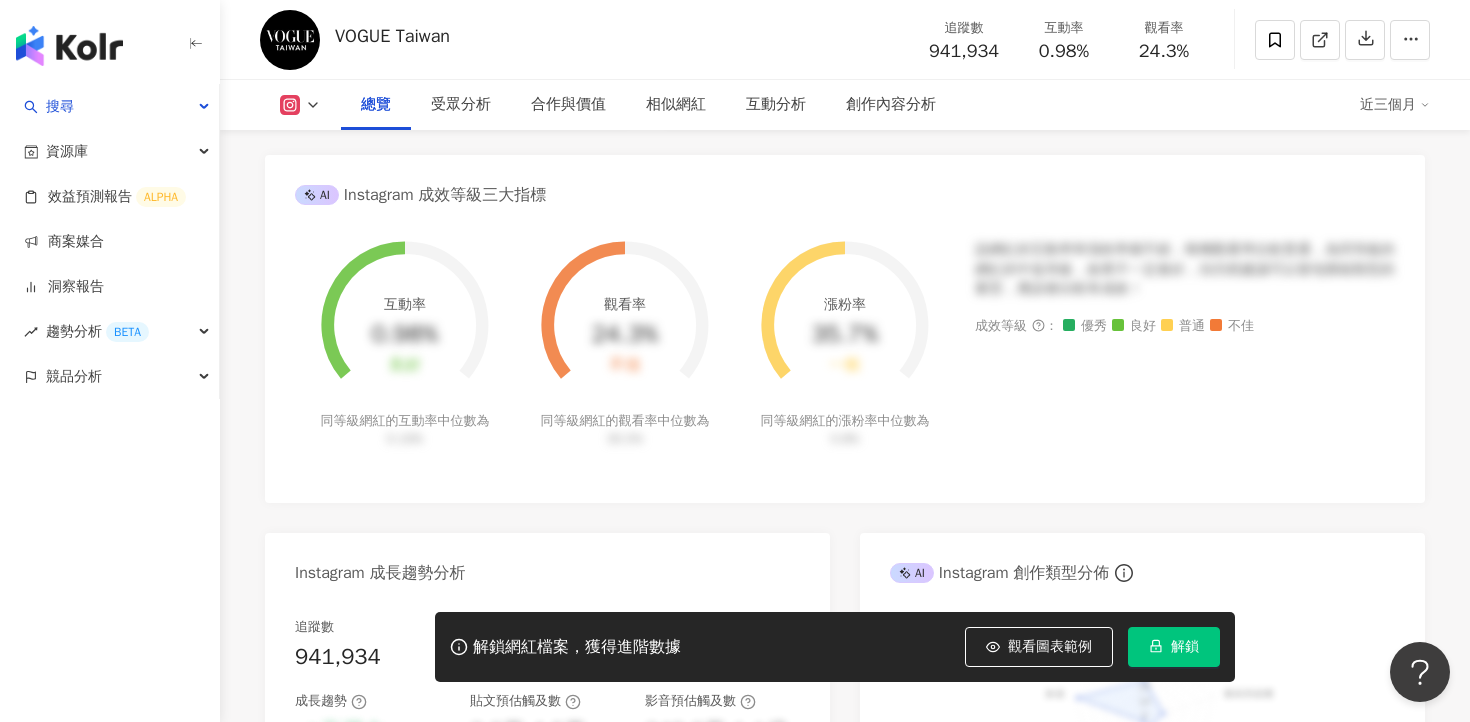 click on "解鎖" at bounding box center [1174, 647] 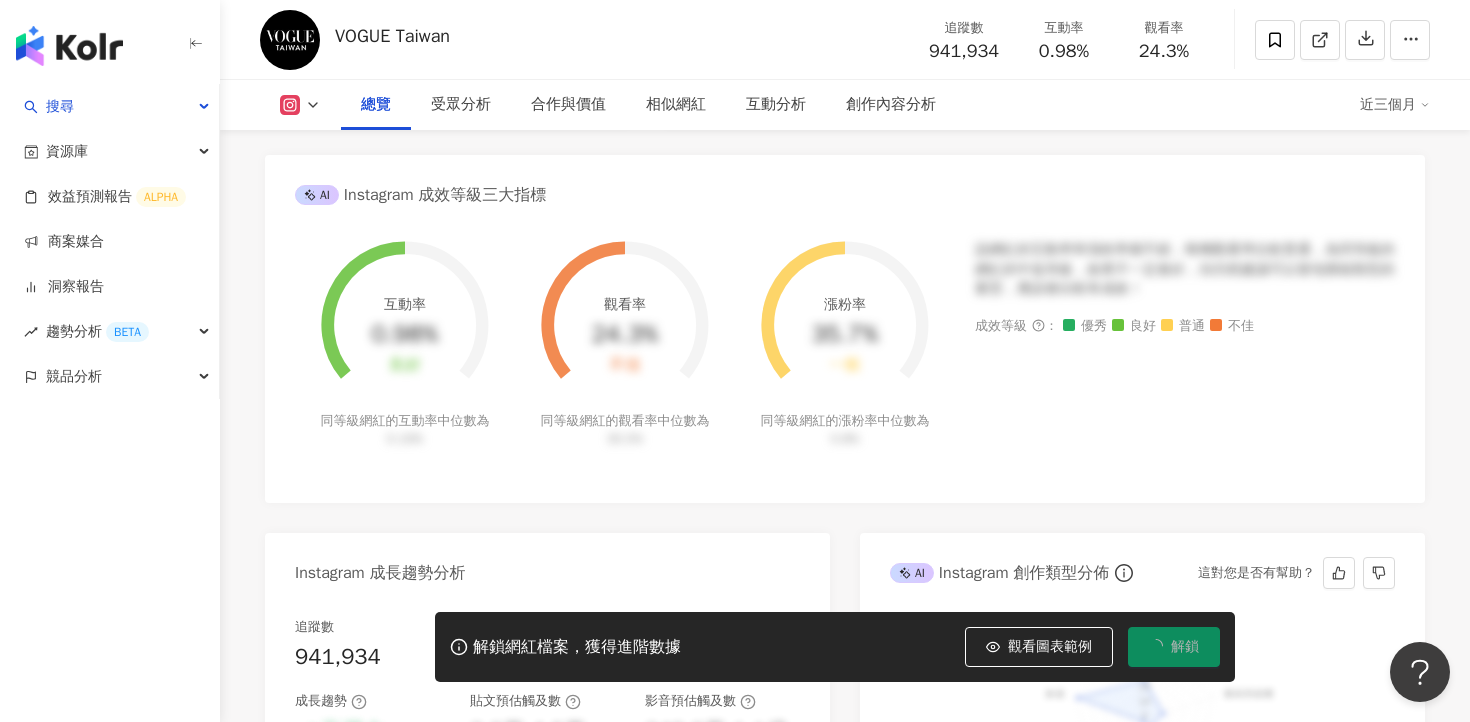 scroll, scrollTop: 740, scrollLeft: 0, axis: vertical 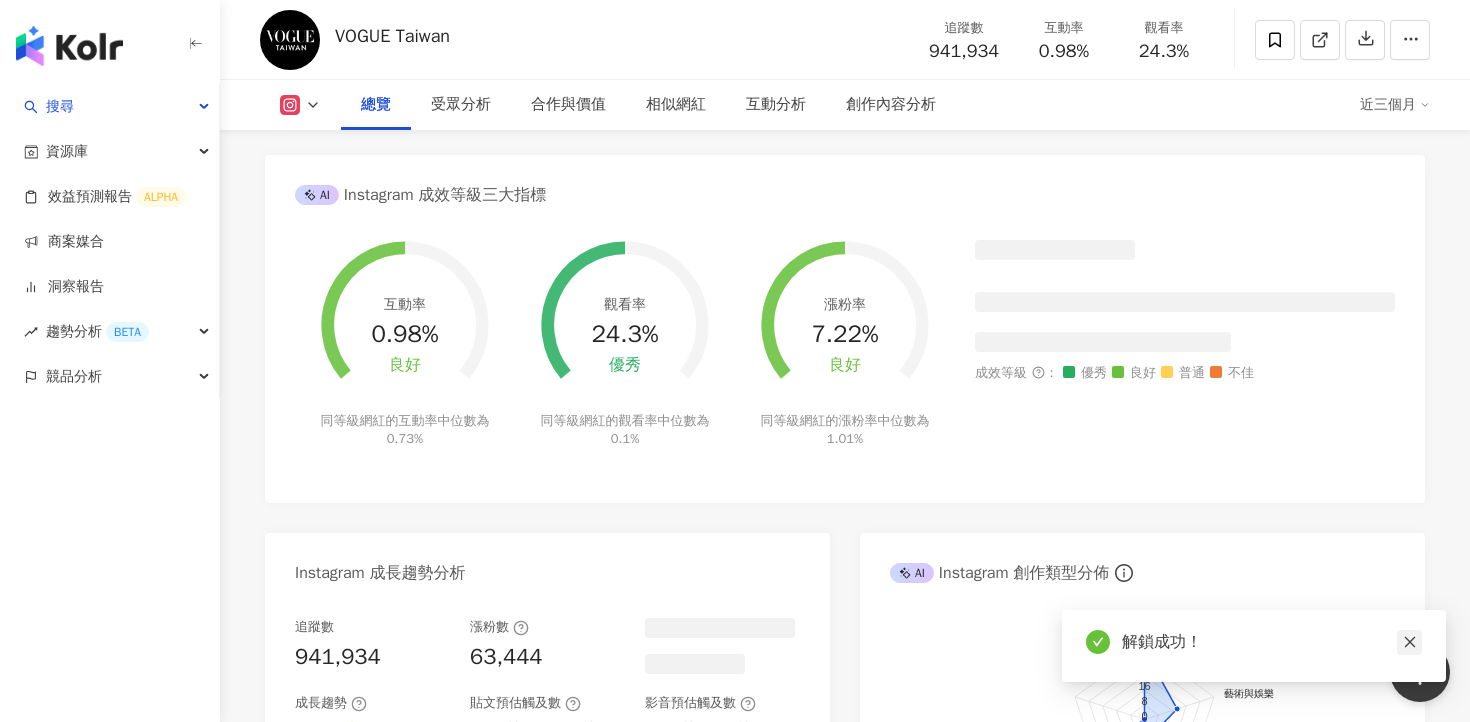 click 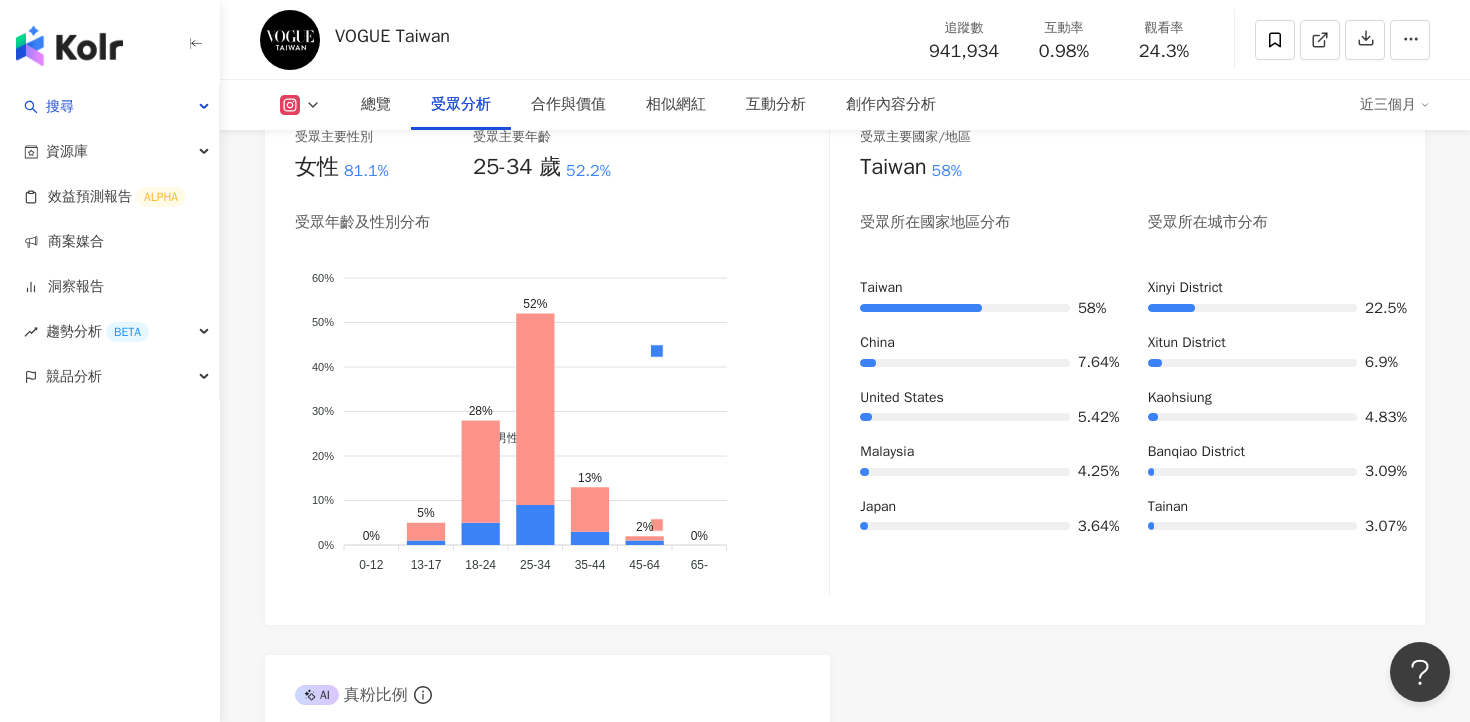 scroll, scrollTop: 1836, scrollLeft: 0, axis: vertical 